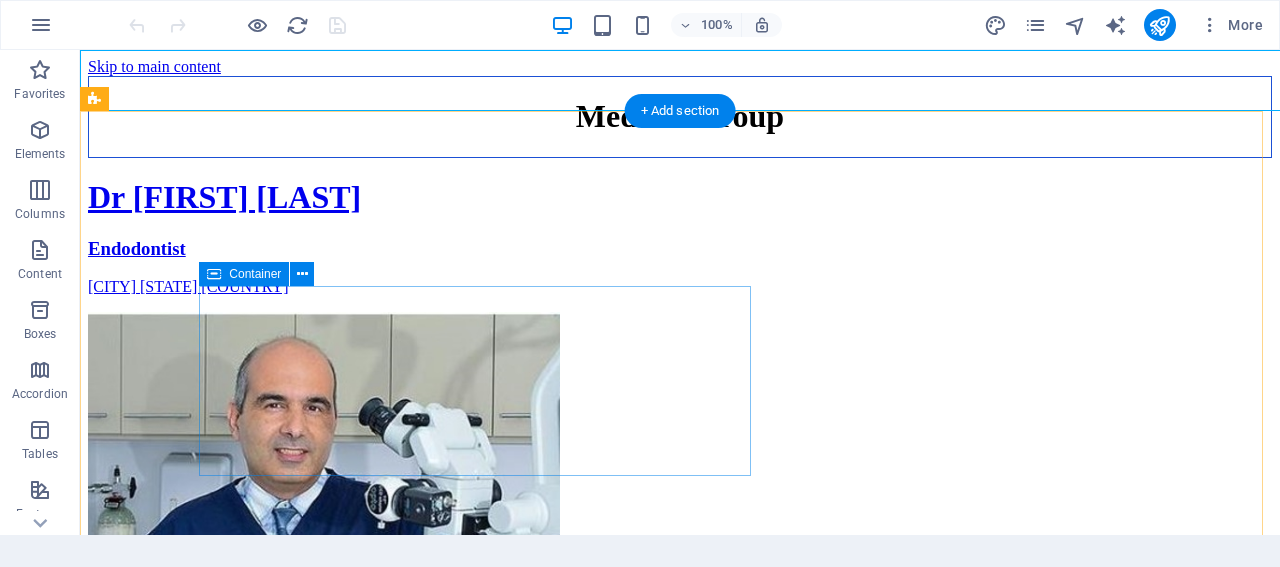 scroll, scrollTop: 0, scrollLeft: 0, axis: both 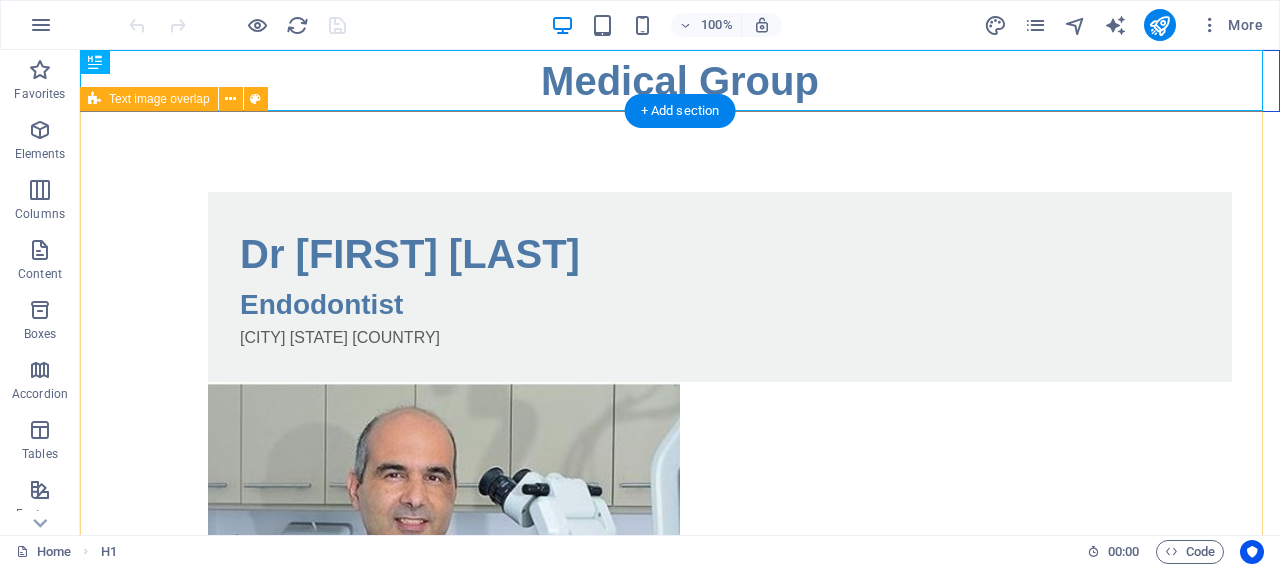 click on "Dr [FIRST] [LAST] - Endodontist in [CITY]" at bounding box center [680, 477] 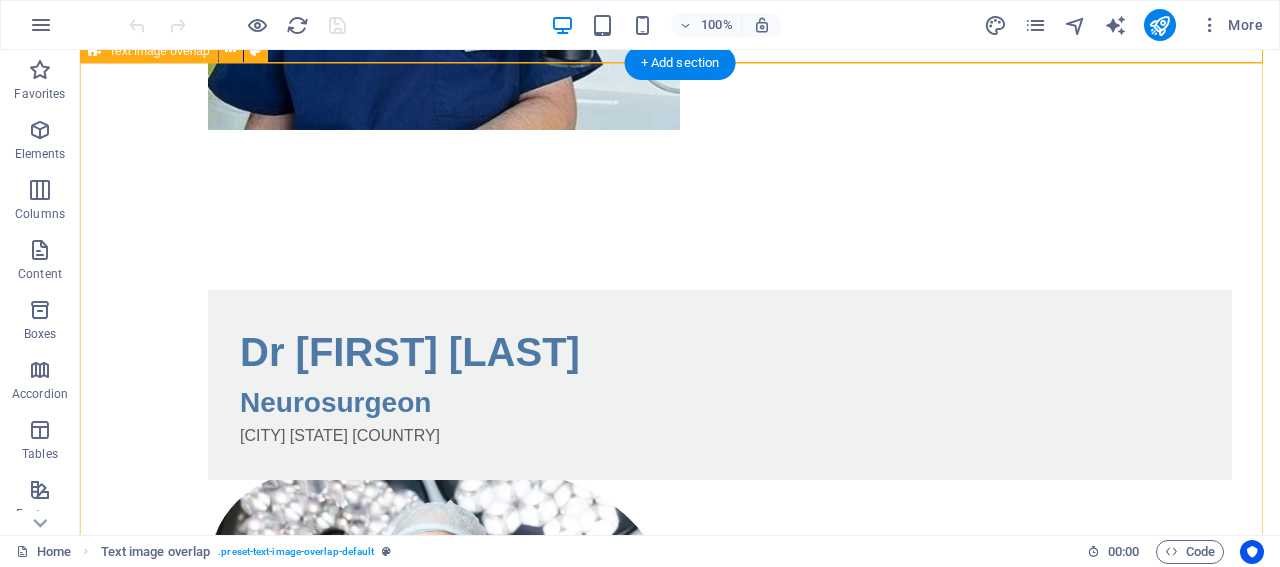 scroll, scrollTop: 656, scrollLeft: 0, axis: vertical 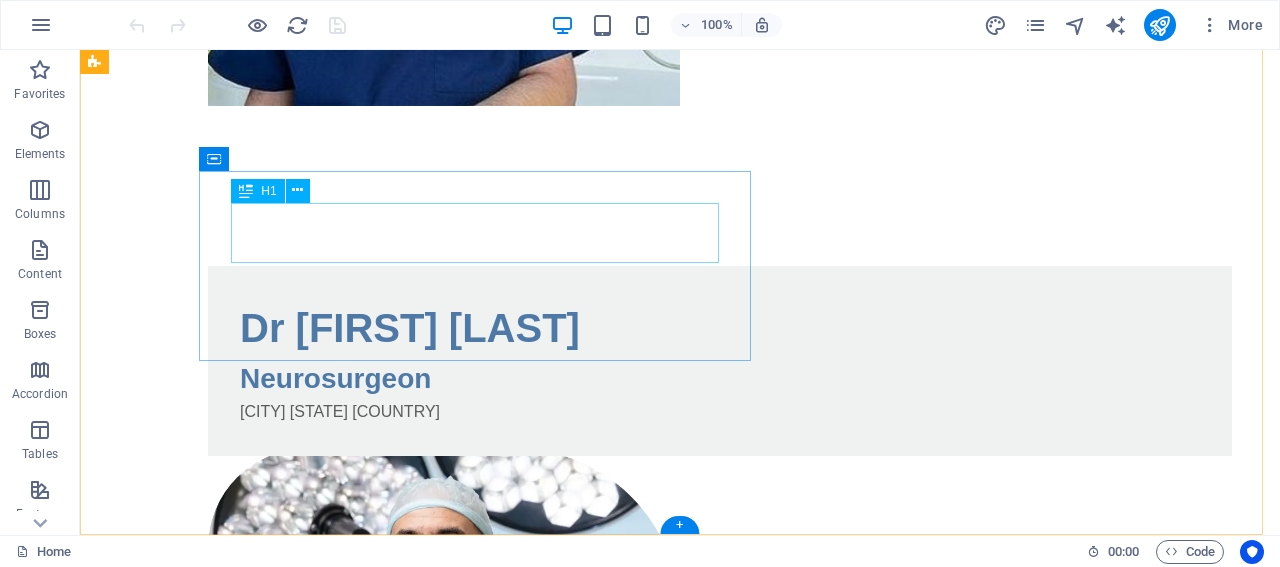 click on "Dr [FIRST] [LAST]" at bounding box center (720, 328) 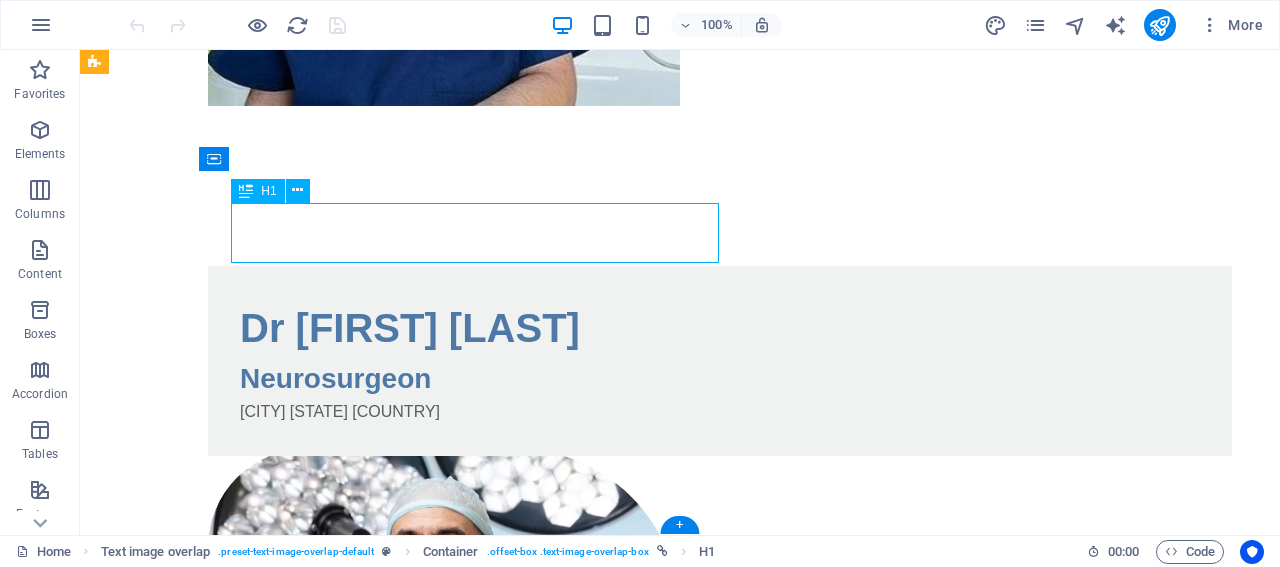 click on "Dr [FIRST] [LAST]" at bounding box center [720, 328] 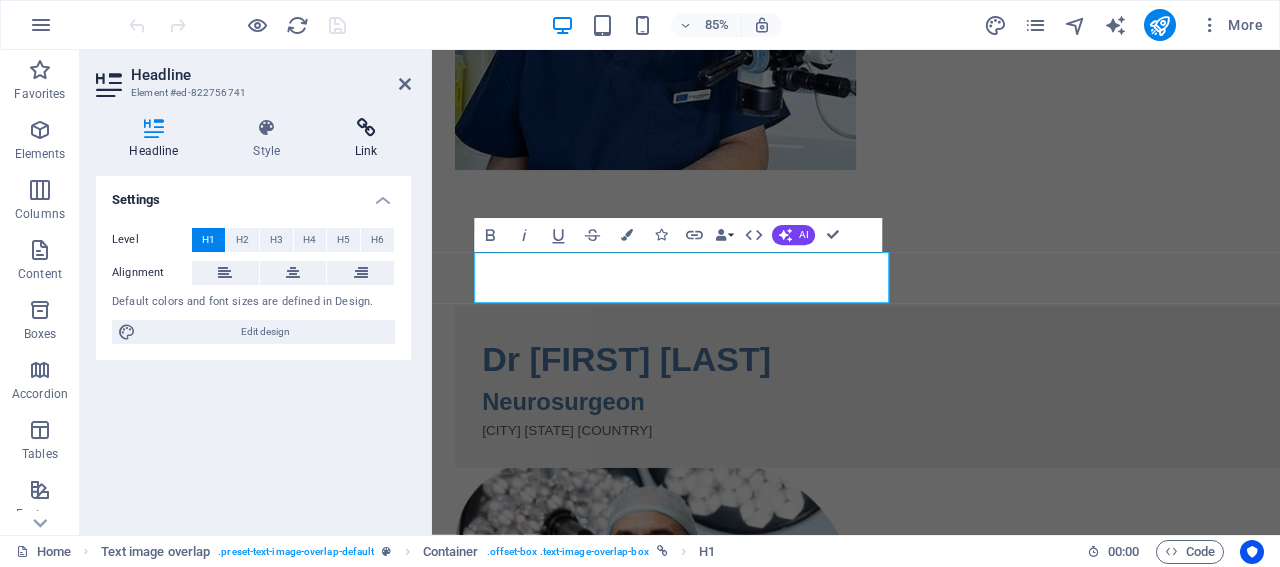 click at bounding box center [366, 128] 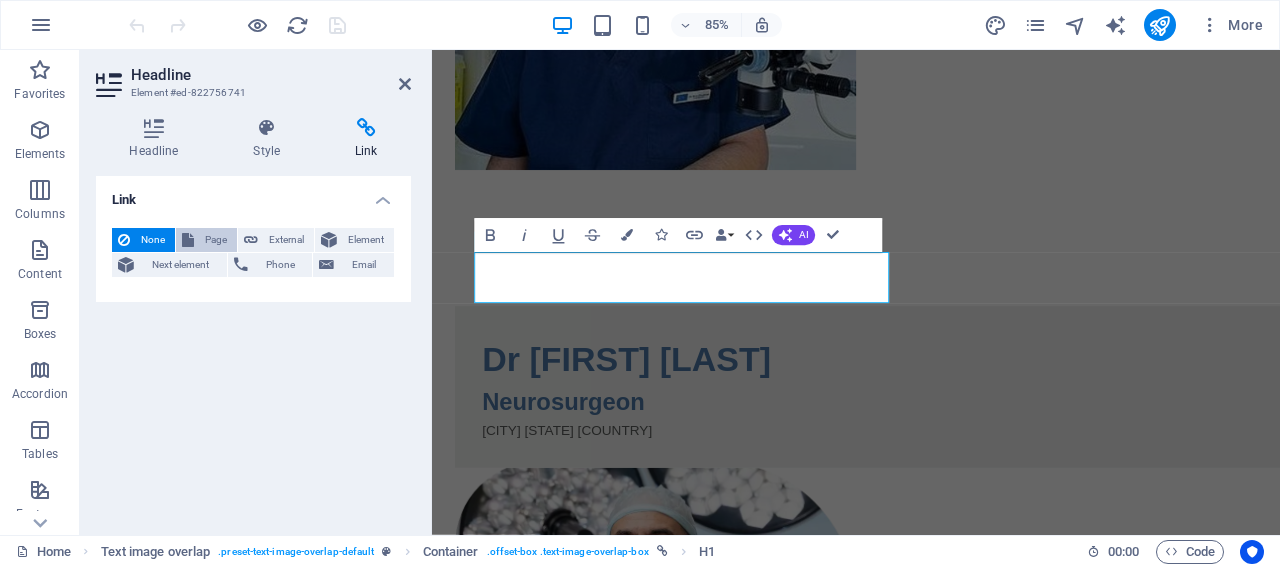 click on "Page" at bounding box center [215, 240] 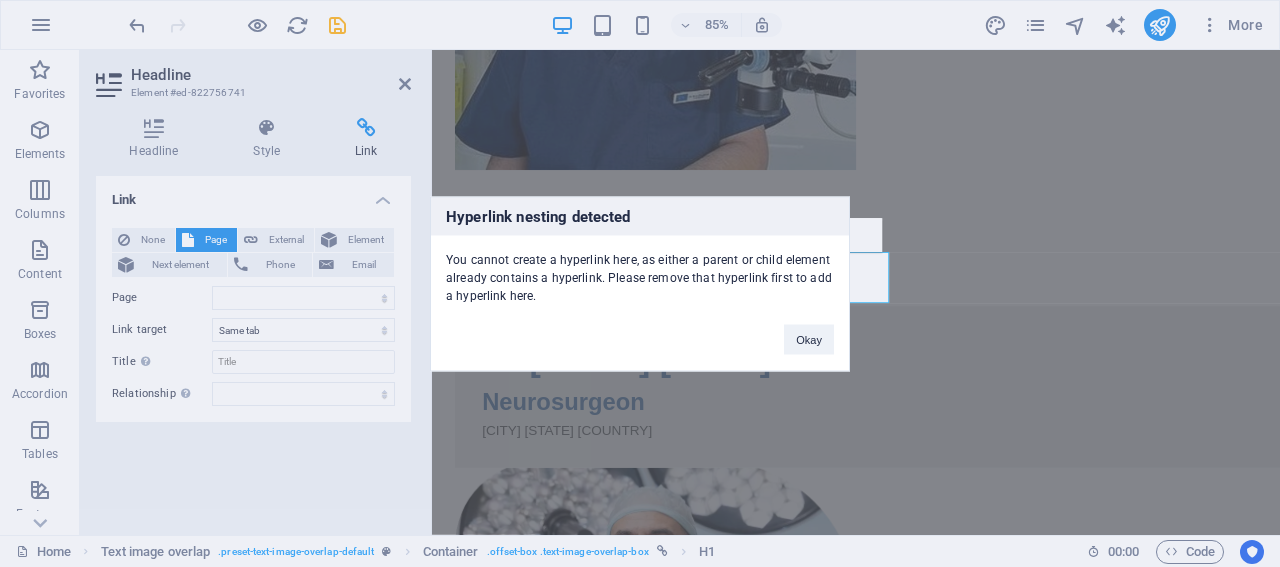 click on "Hyperlink nesting detected You cannot create a hyperlink here, as either a parent or child element already contains a hyperlink. Please remove that hyperlink first to add a hyperlink here. Okay" at bounding box center [640, 283] 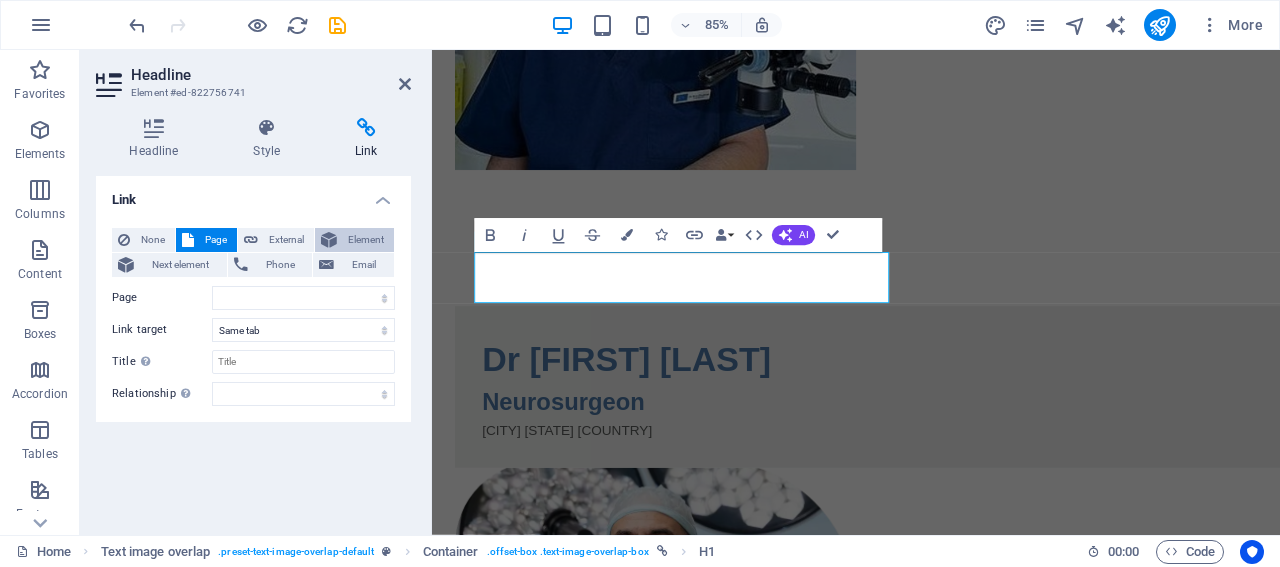 click on "Element" at bounding box center [365, 240] 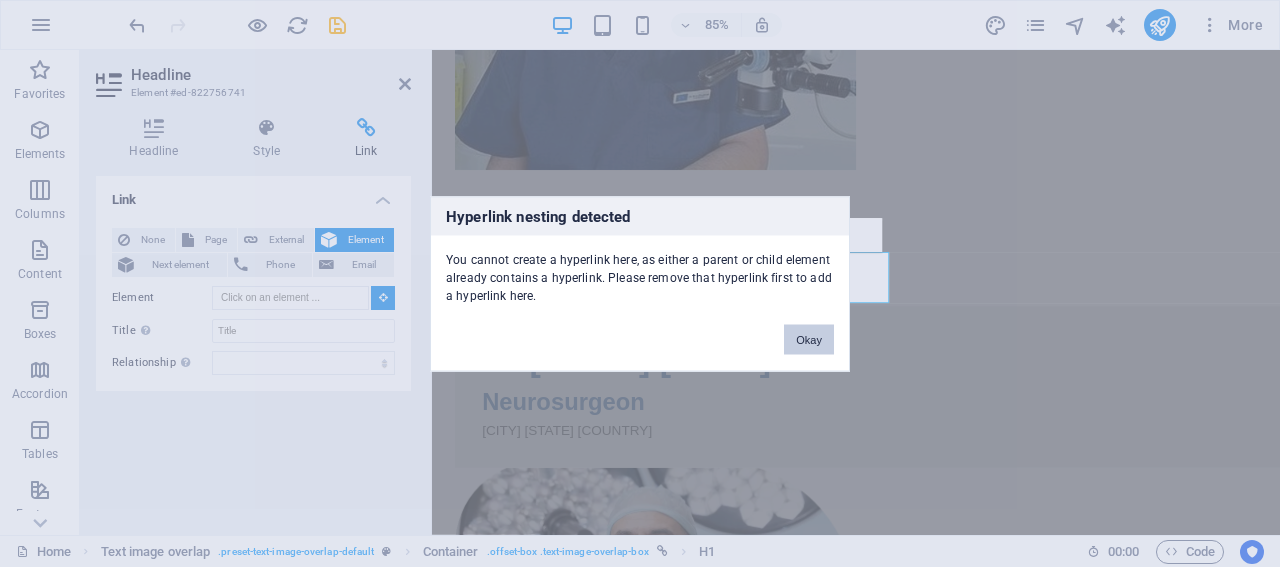 click on "Okay" at bounding box center (809, 339) 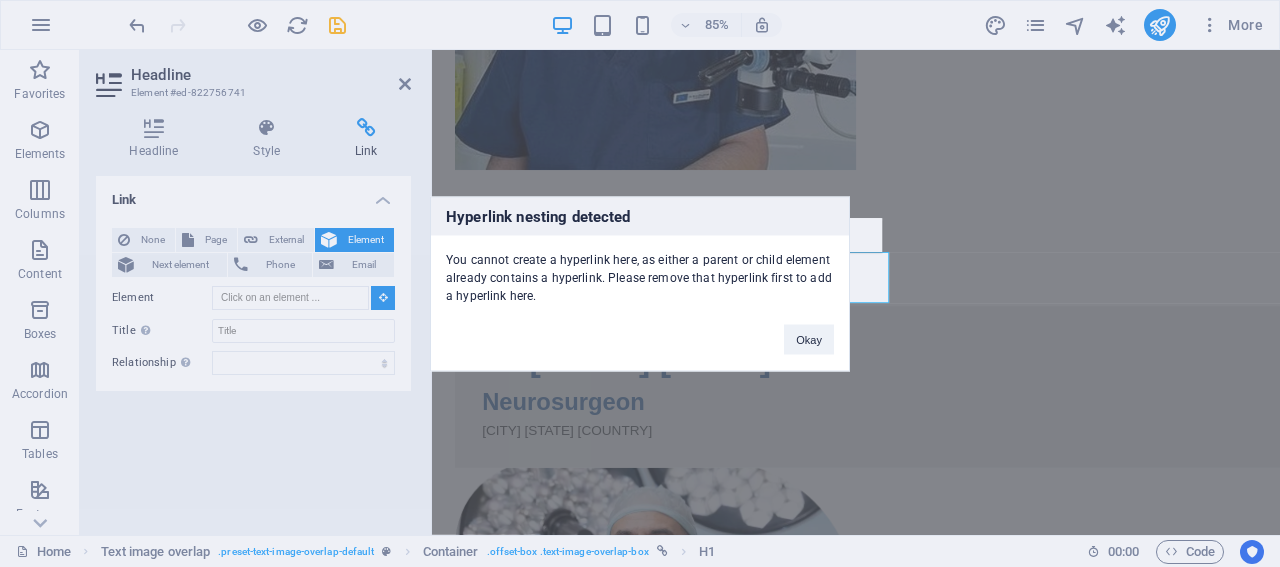 click on "Hyperlink nesting detected You cannot create a hyperlink here, as either a parent or child element already contains a hyperlink. Please remove that hyperlink first to add a hyperlink here. Okay" at bounding box center (640, 283) 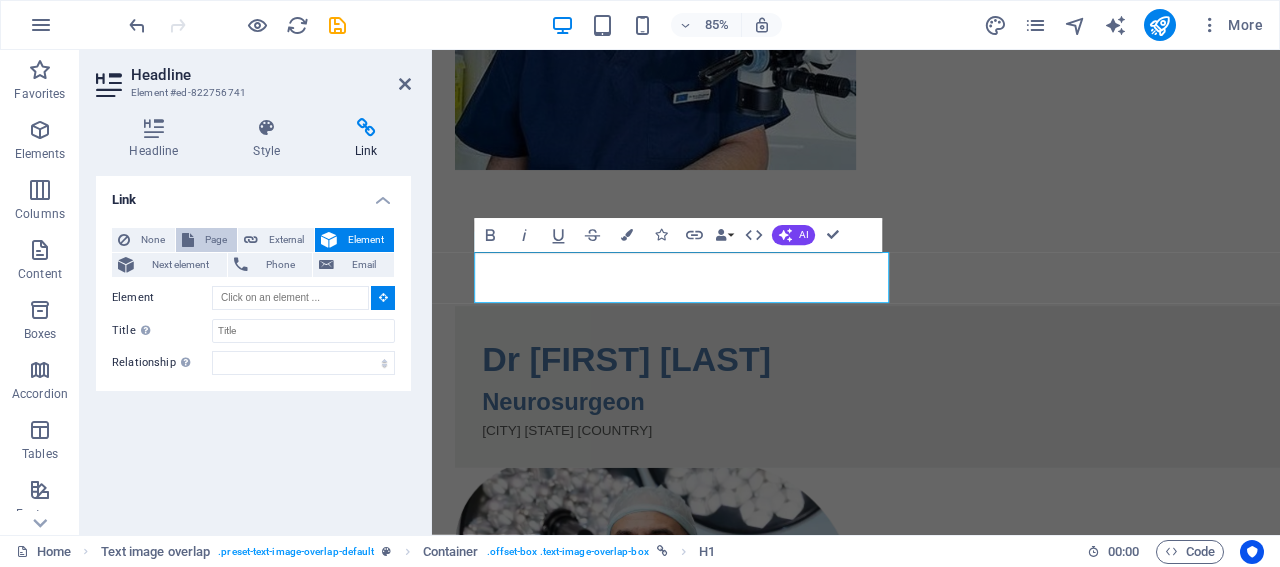 click on "Page" at bounding box center [215, 240] 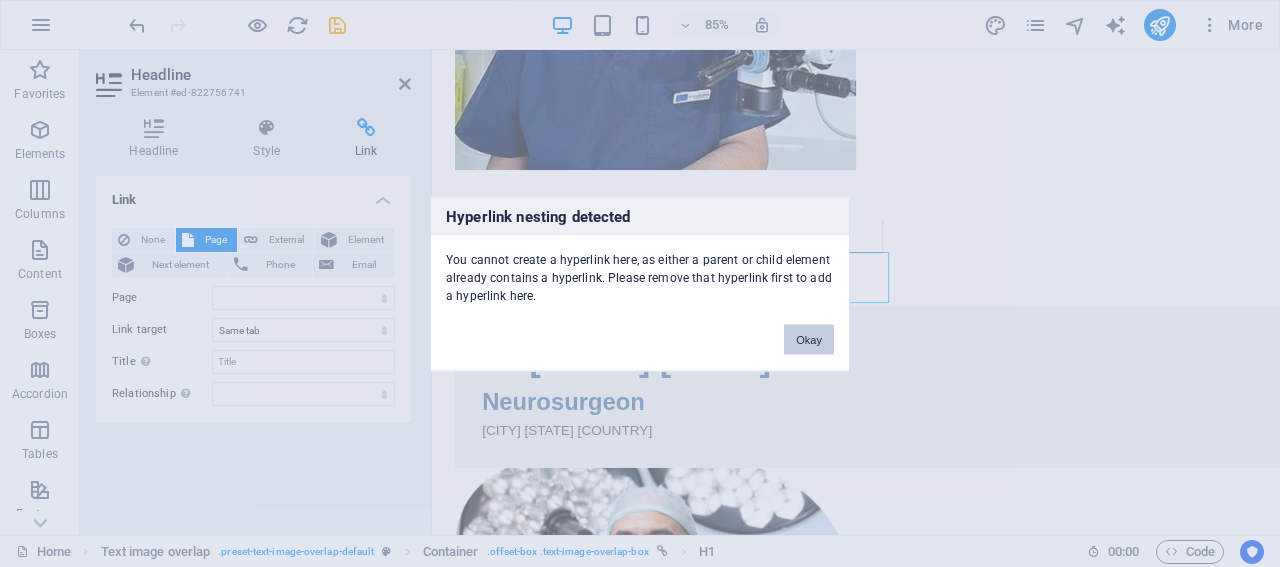 click on "Okay" at bounding box center (809, 339) 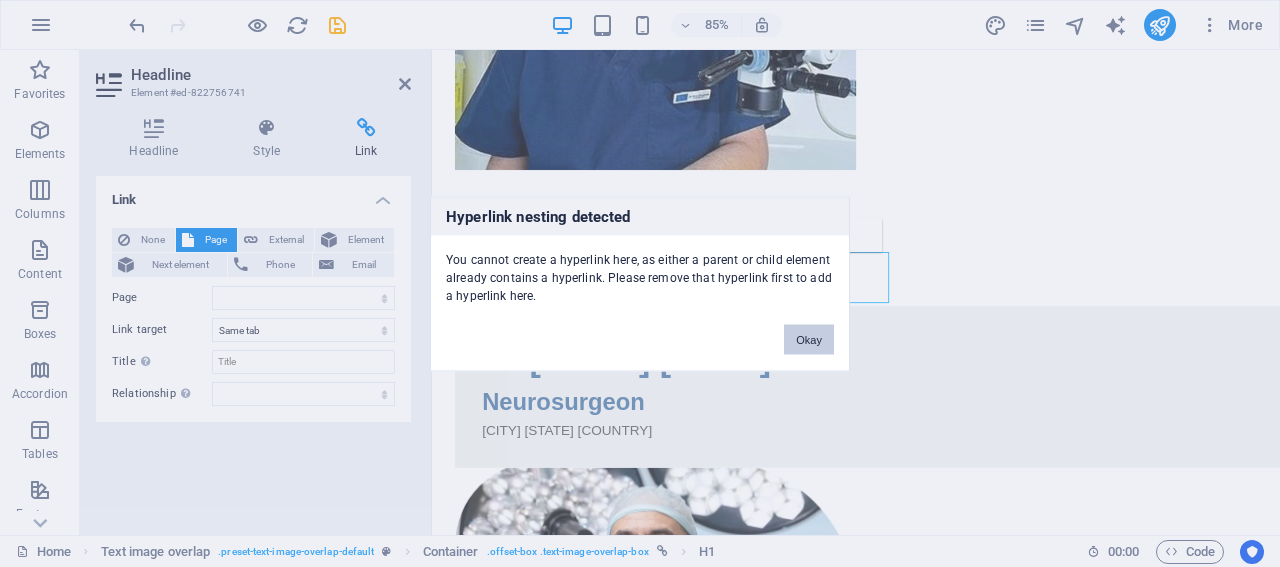 click on "Okay" at bounding box center (809, 339) 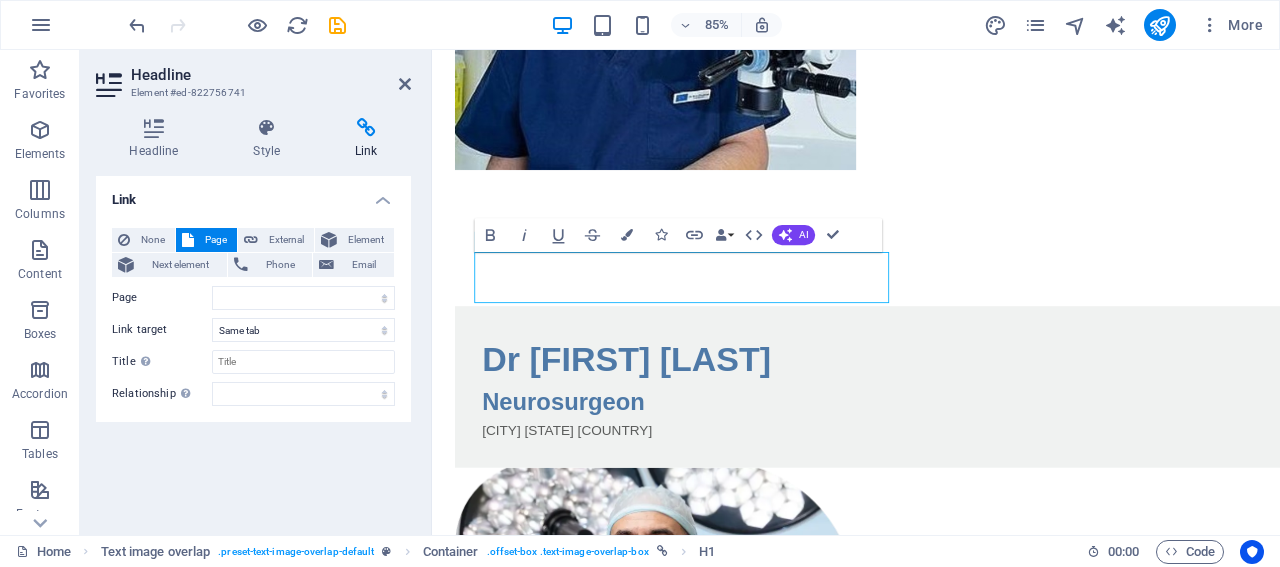 click on "Page" at bounding box center (215, 240) 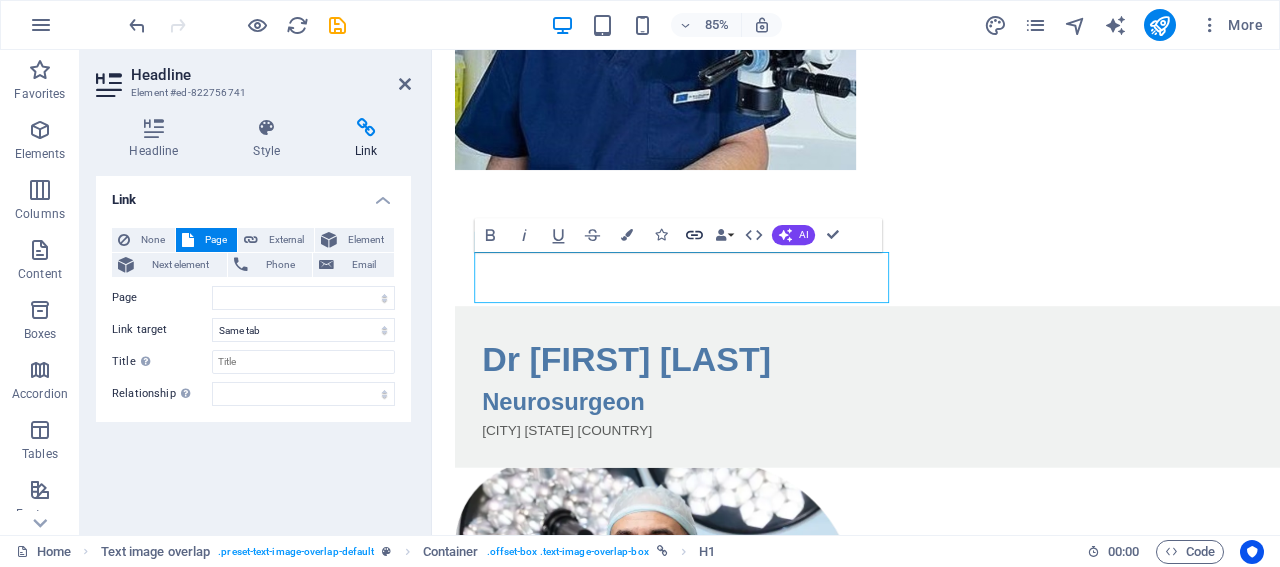 click 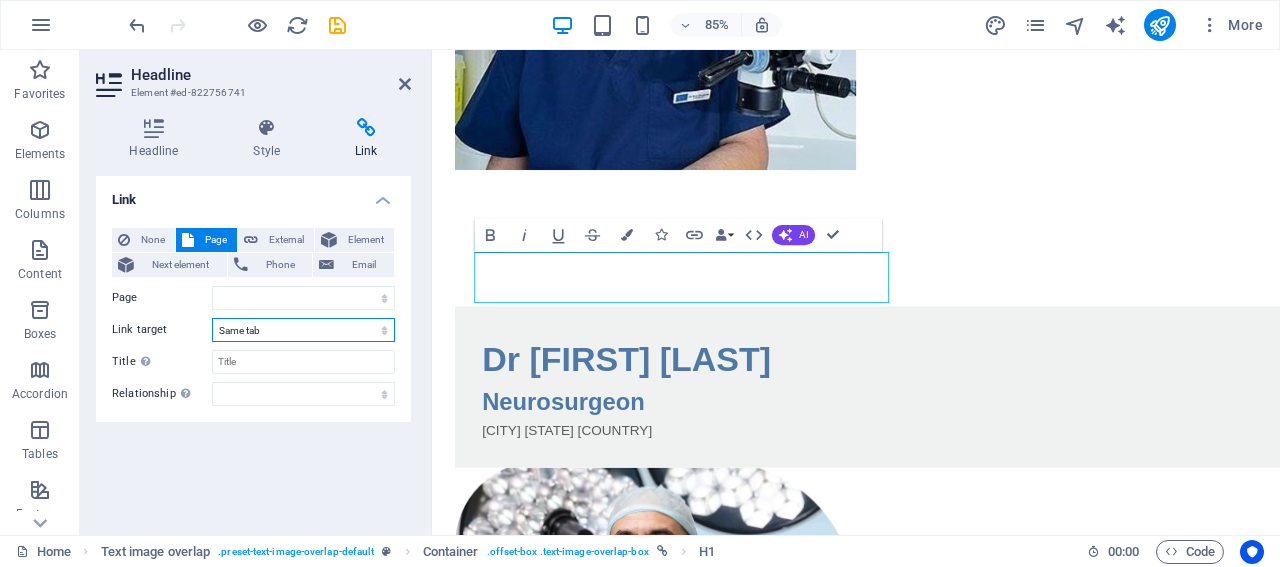 click on "New tab Same tab Overlay" at bounding box center (303, 330) 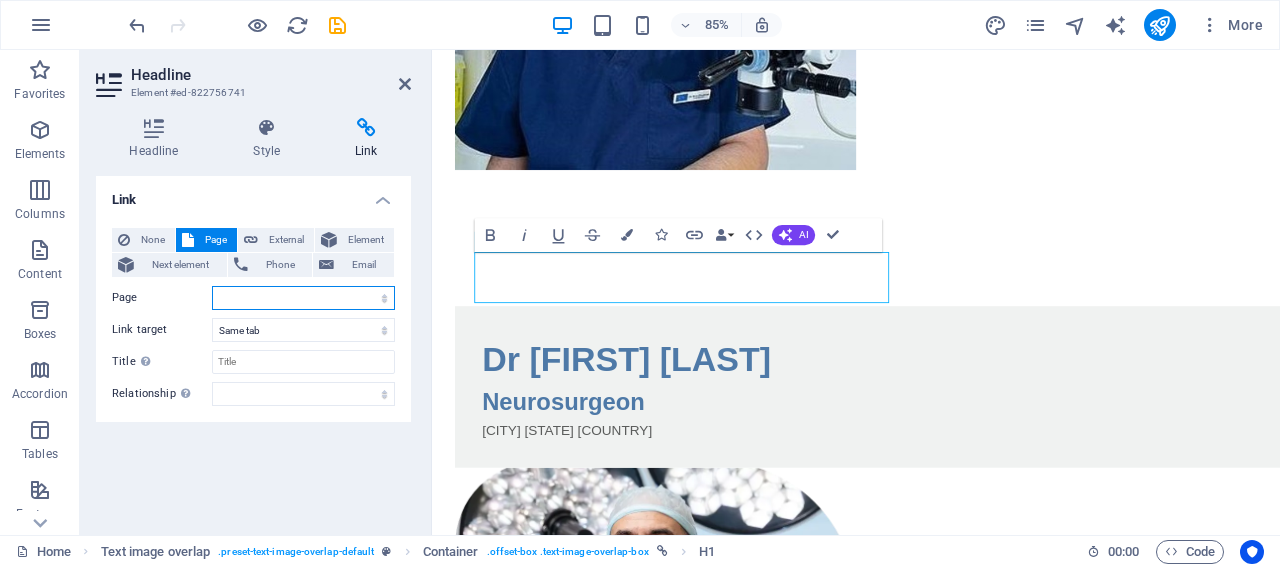 click on "Home Legal Notice Privacy [FIRST] [LAST] [FIRST] [LAST] test" at bounding box center (303, 298) 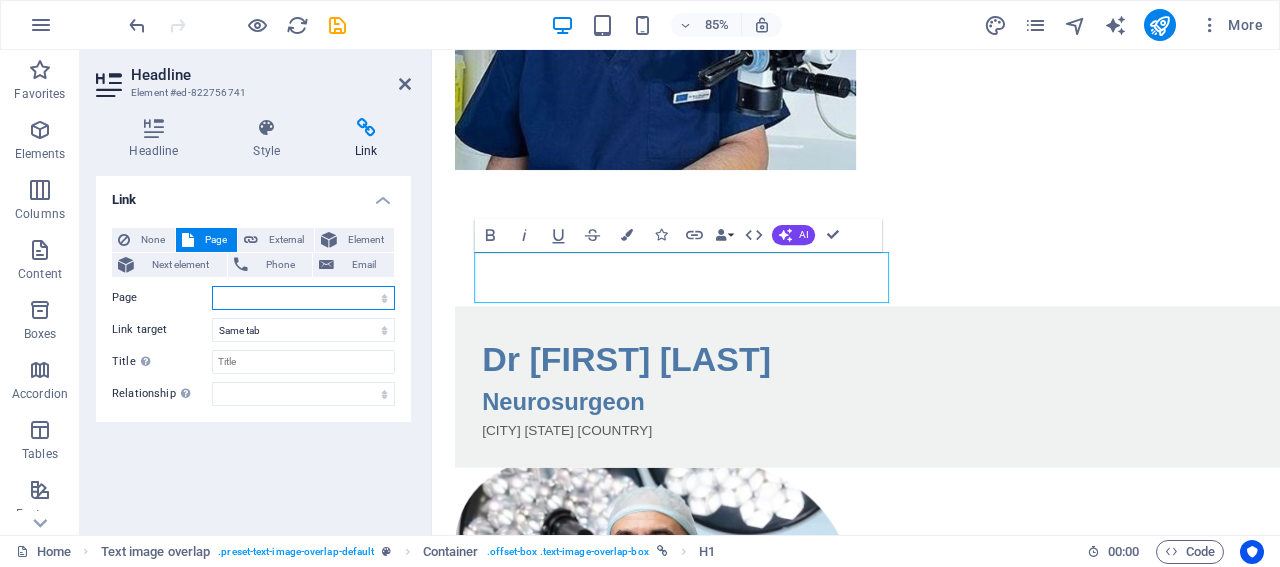 select on "4" 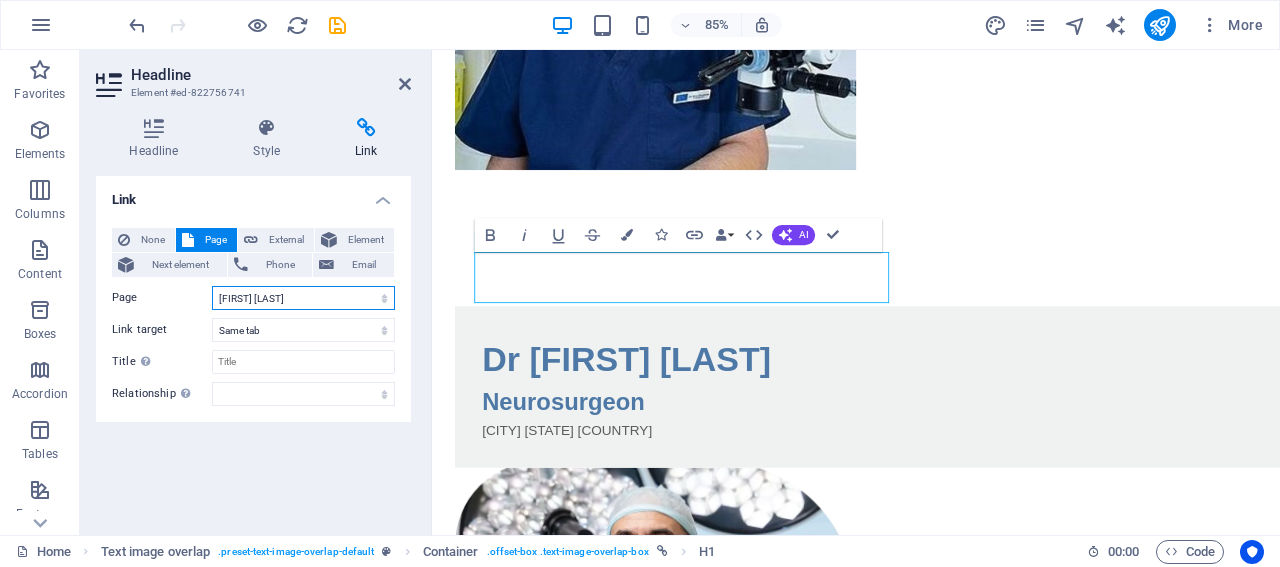 click on "[FIRST] [LAST]" at bounding box center (0, 0) 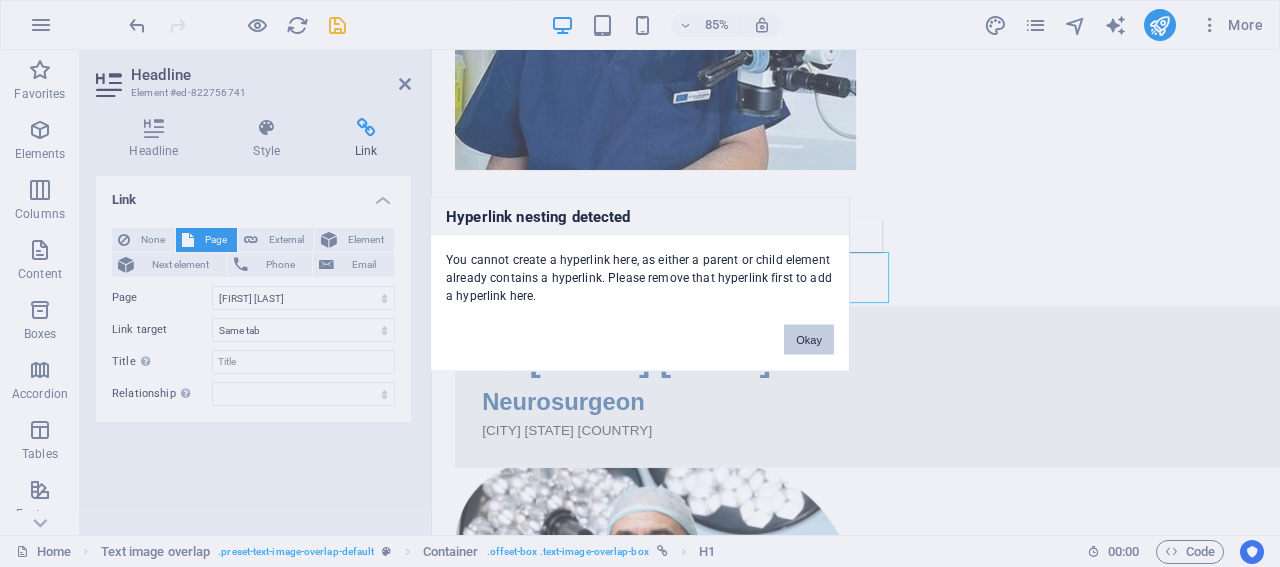 click on "Okay" at bounding box center [809, 339] 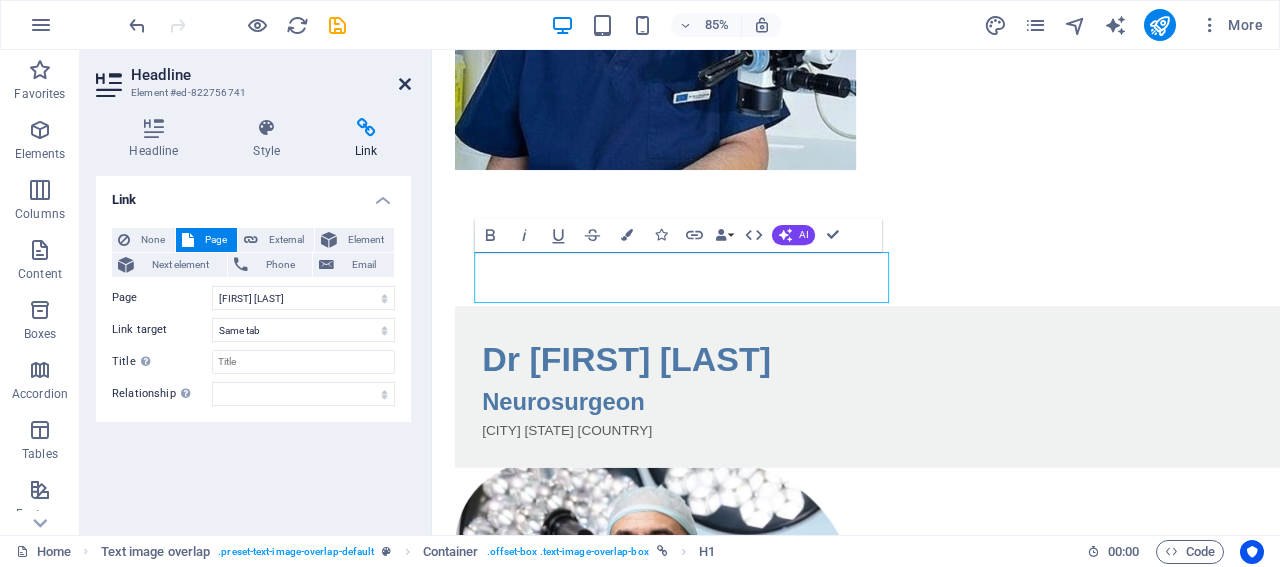 click at bounding box center (405, 84) 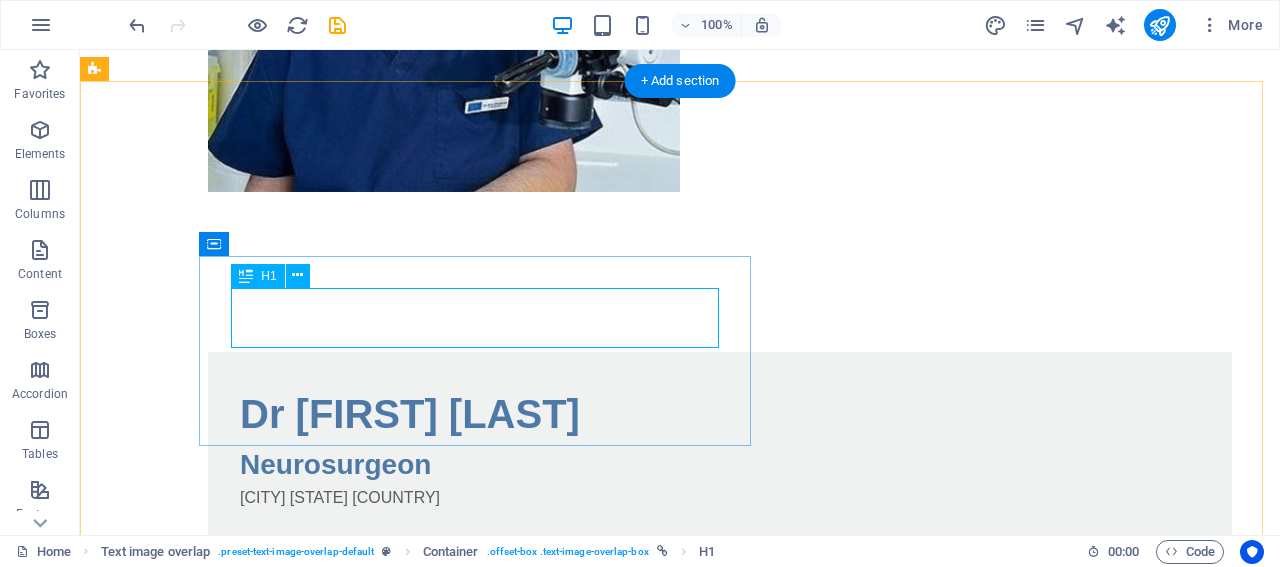 click on "Dr [FIRST] [LAST]" at bounding box center (720, 414) 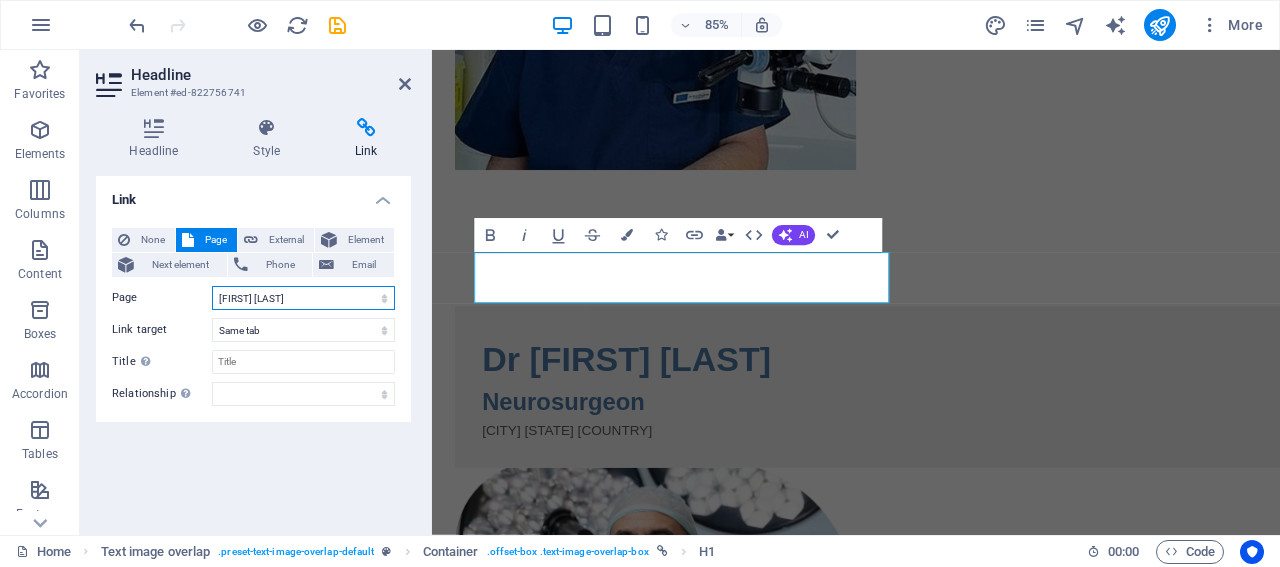click on "Home Legal Notice Privacy [FIRST] [LAST] [FIRST] [LAST] test" at bounding box center (303, 298) 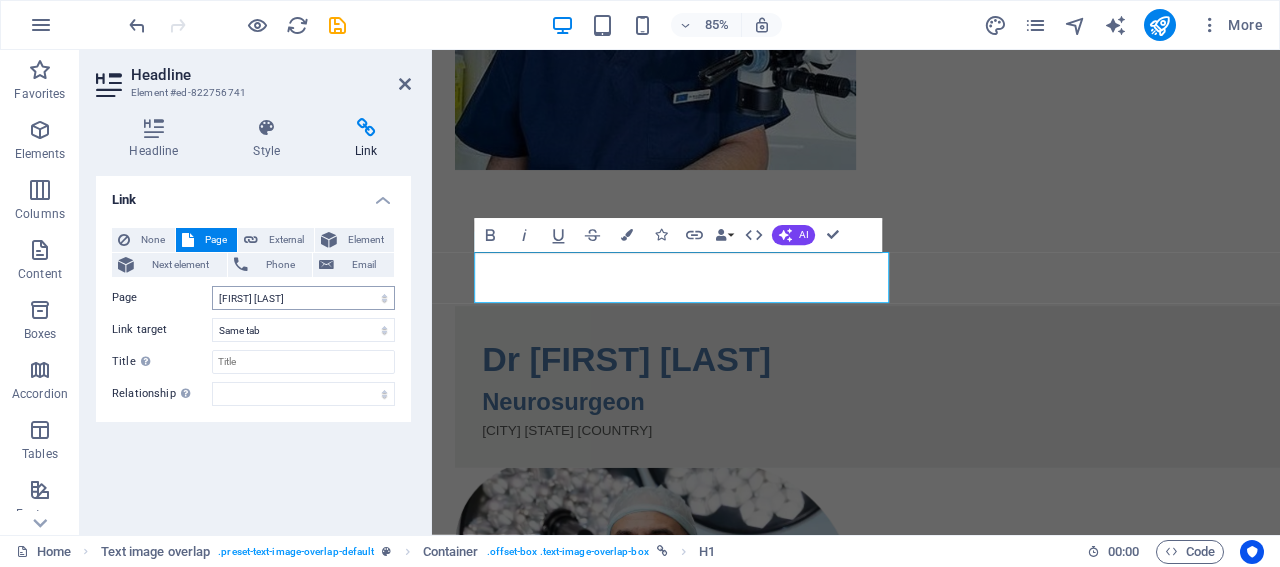 click on "Next element" at bounding box center [180, 265] 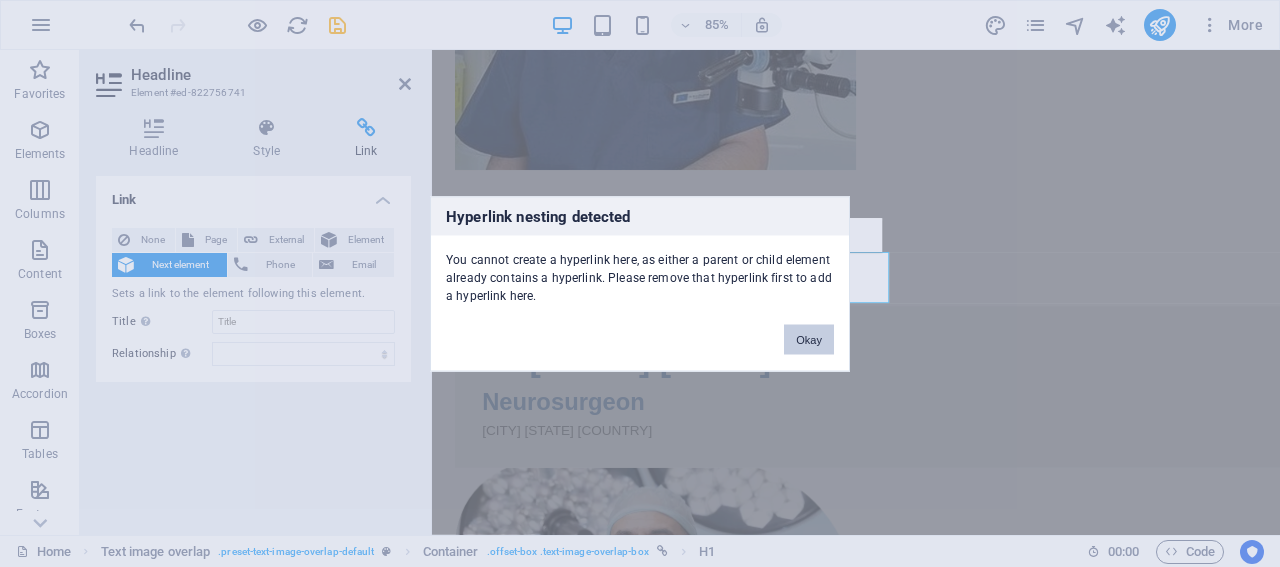 click on "Okay" at bounding box center [809, 339] 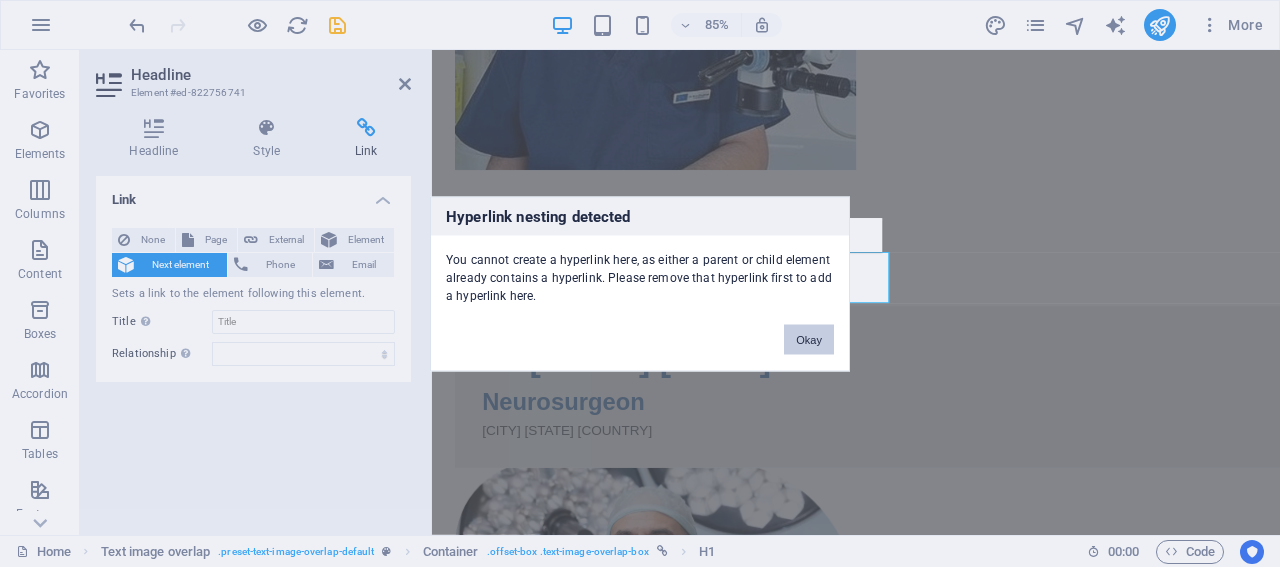 click on "Okay" at bounding box center [809, 339] 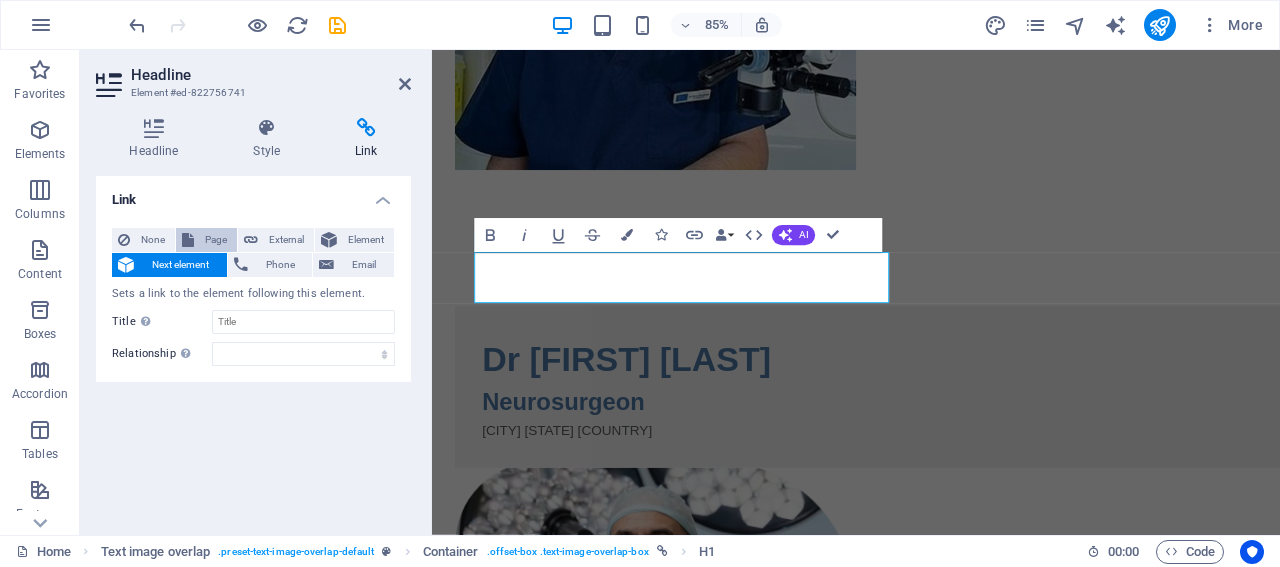 click on "Page" at bounding box center [215, 240] 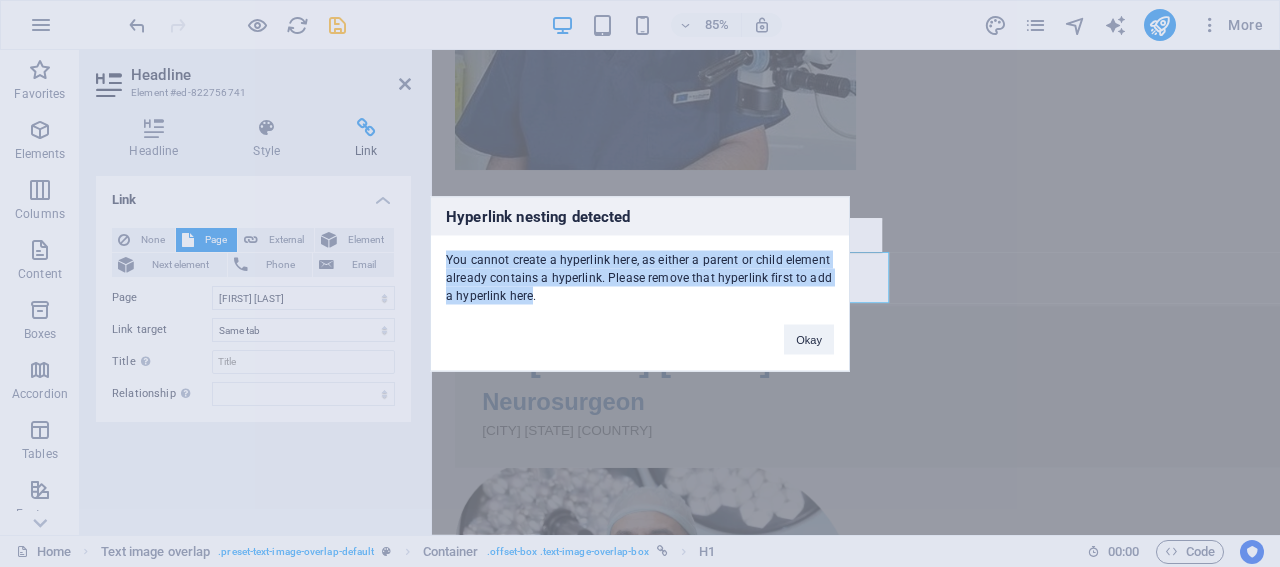drag, startPoint x: 522, startPoint y: 299, endPoint x: 445, endPoint y: 256, distance: 88.19297 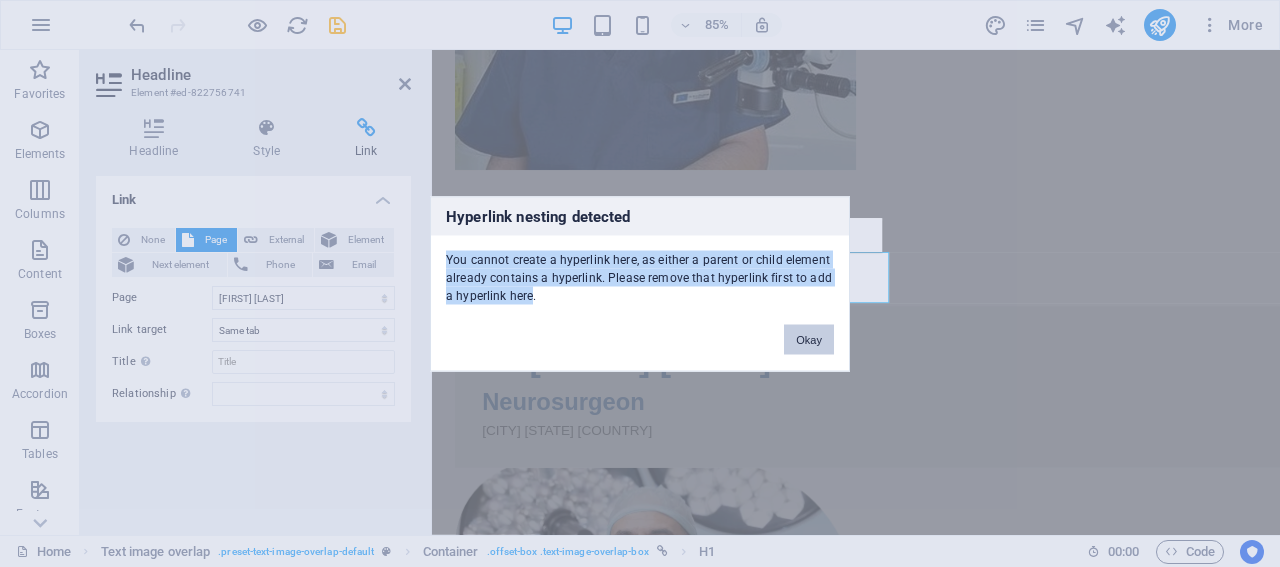 click on "Okay" at bounding box center [809, 339] 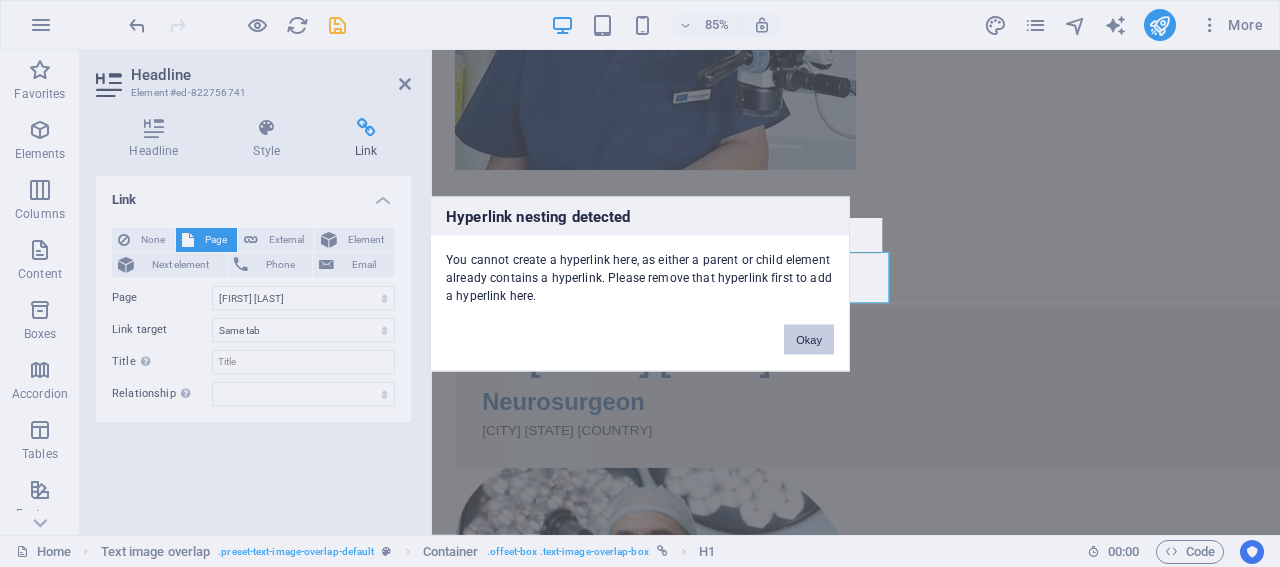 click on "Okay" at bounding box center (809, 339) 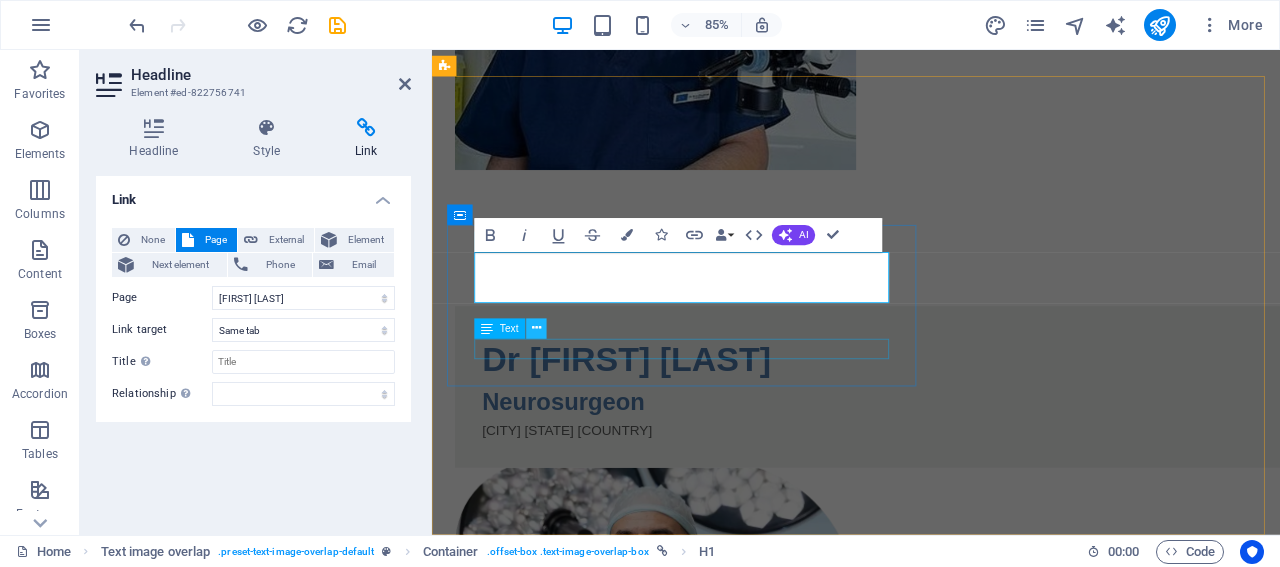 click at bounding box center (536, 328) 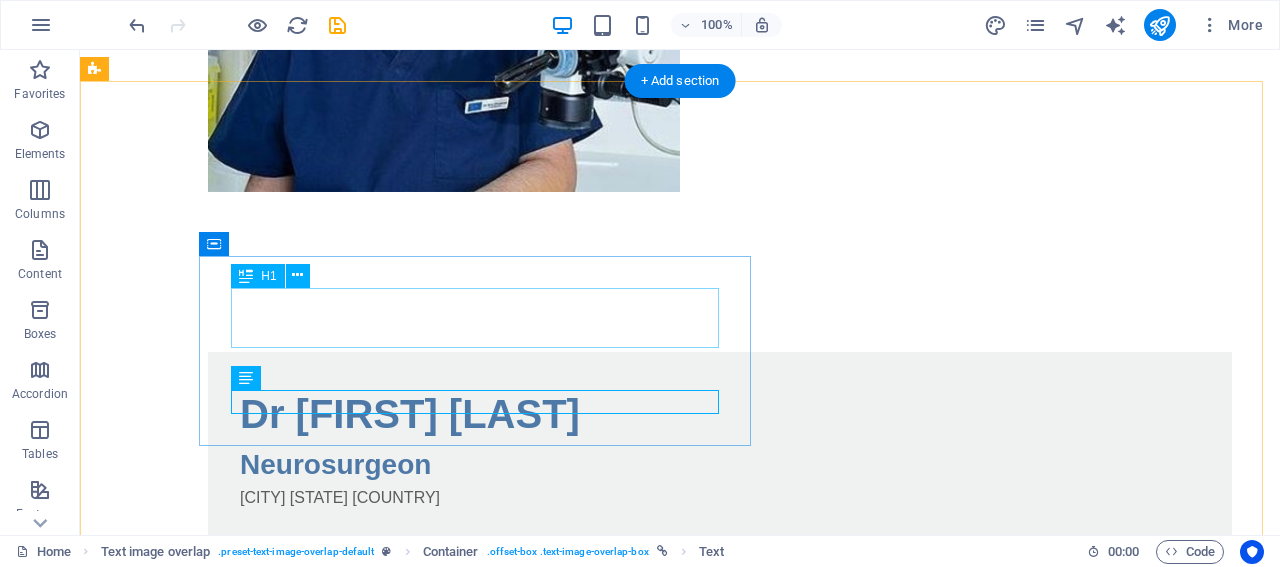 click on "Dr [FIRST] [LAST]" at bounding box center (720, 414) 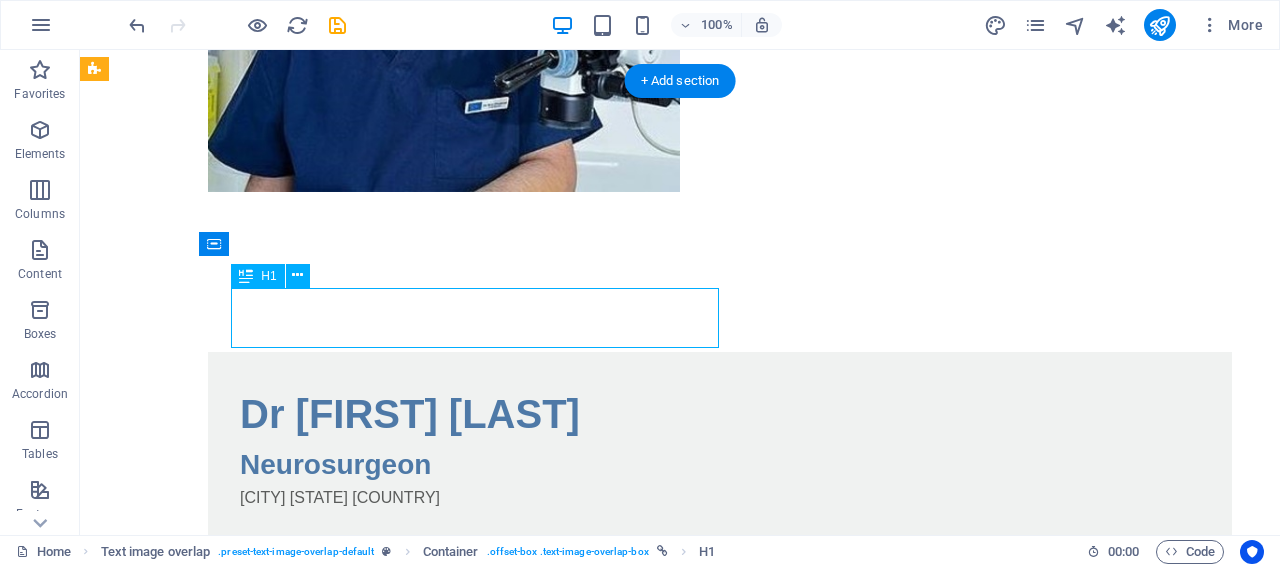 click on "Dr [FIRST] [LAST]" at bounding box center (720, 414) 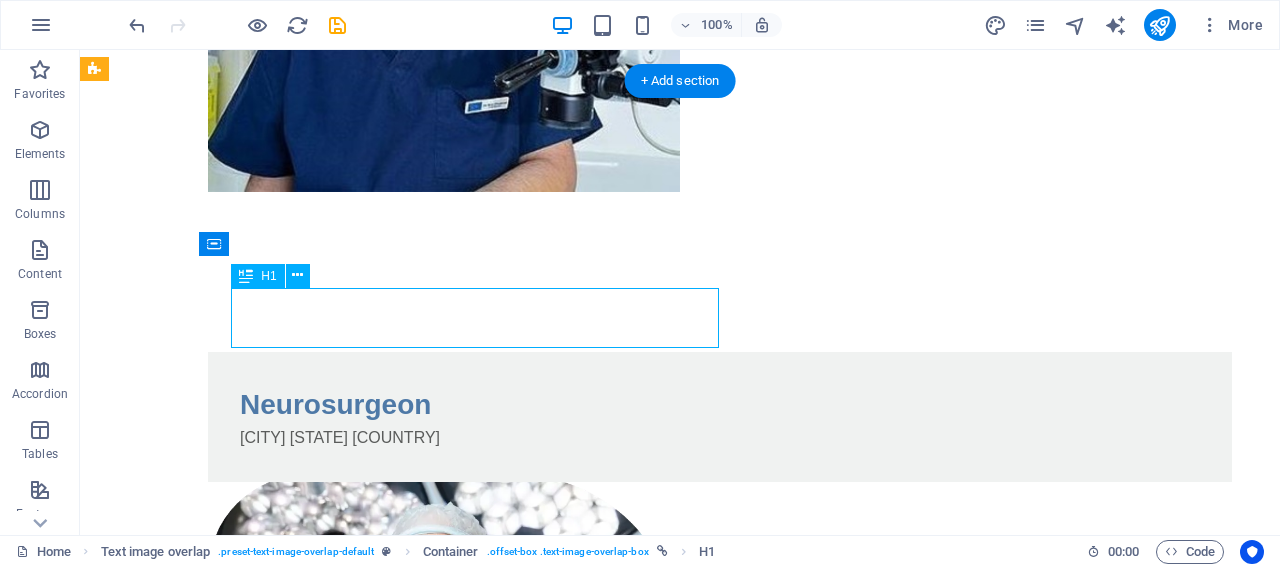 select on "4" 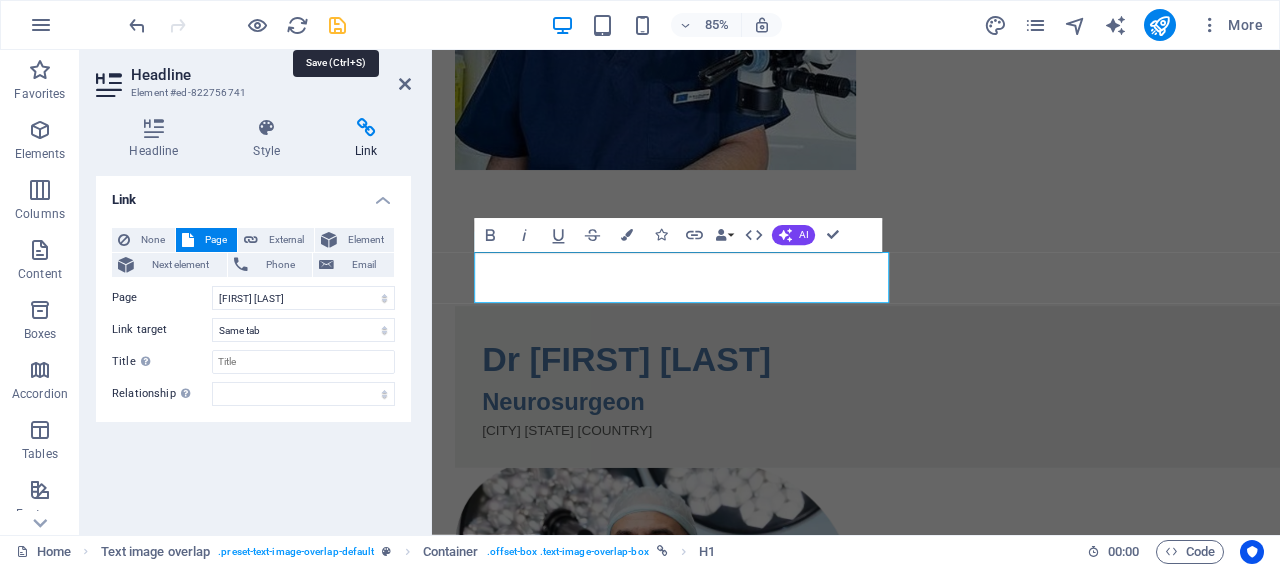 click at bounding box center [337, 25] 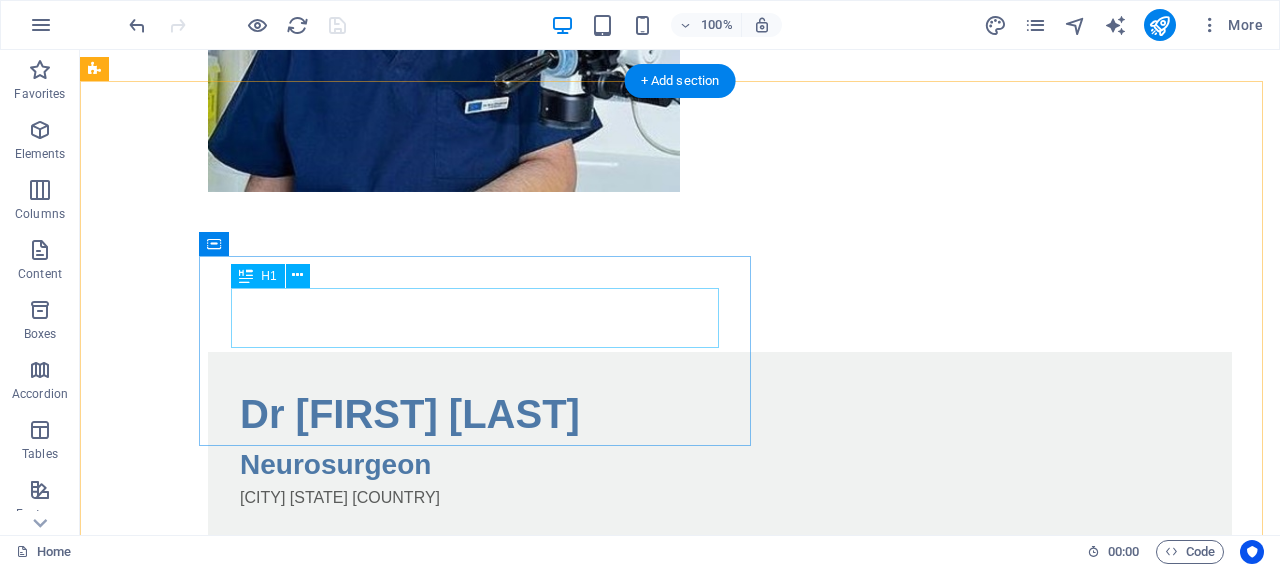 click on "Dr [FIRST] [LAST]" at bounding box center (720, 414) 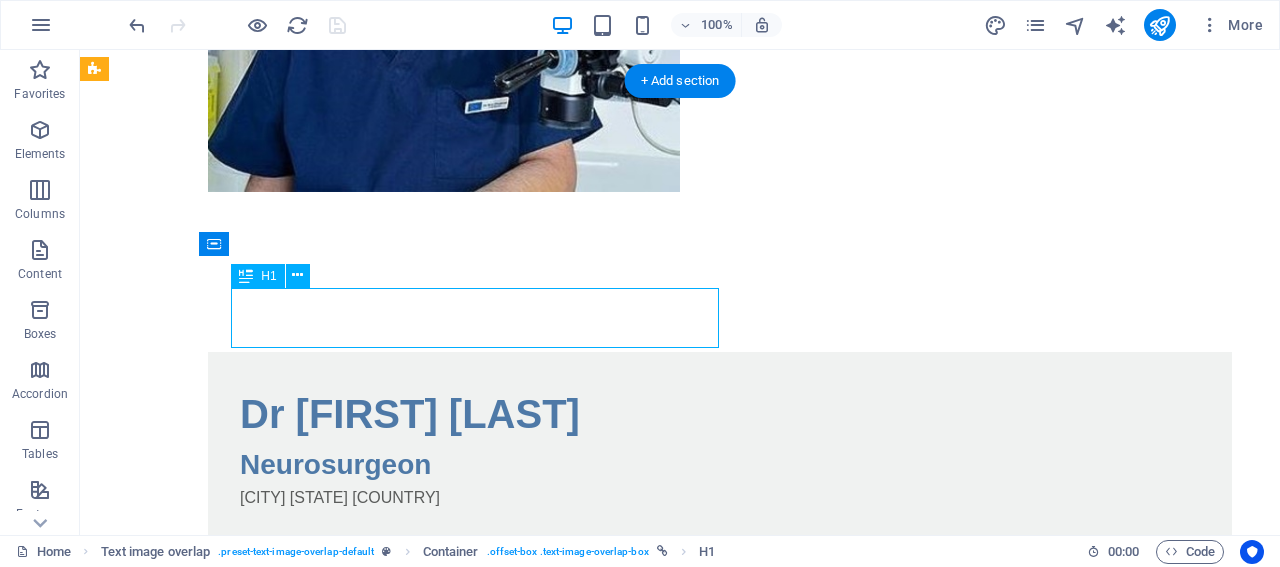 click on "Dr [FIRST] [LAST]" at bounding box center [720, 414] 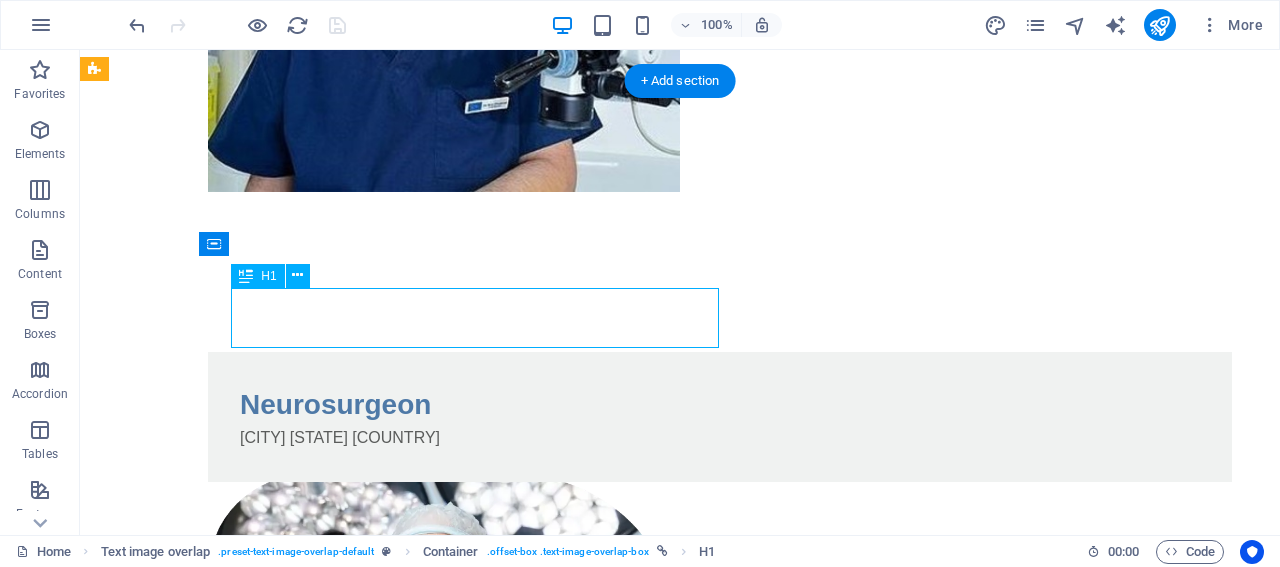 select on "4" 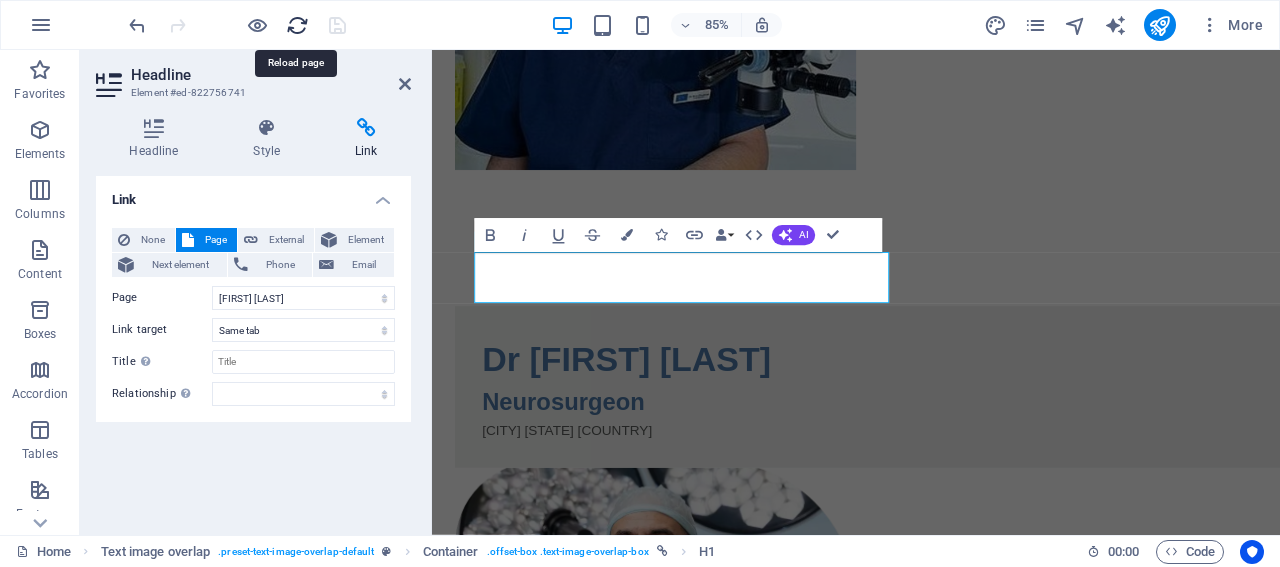 click at bounding box center [297, 25] 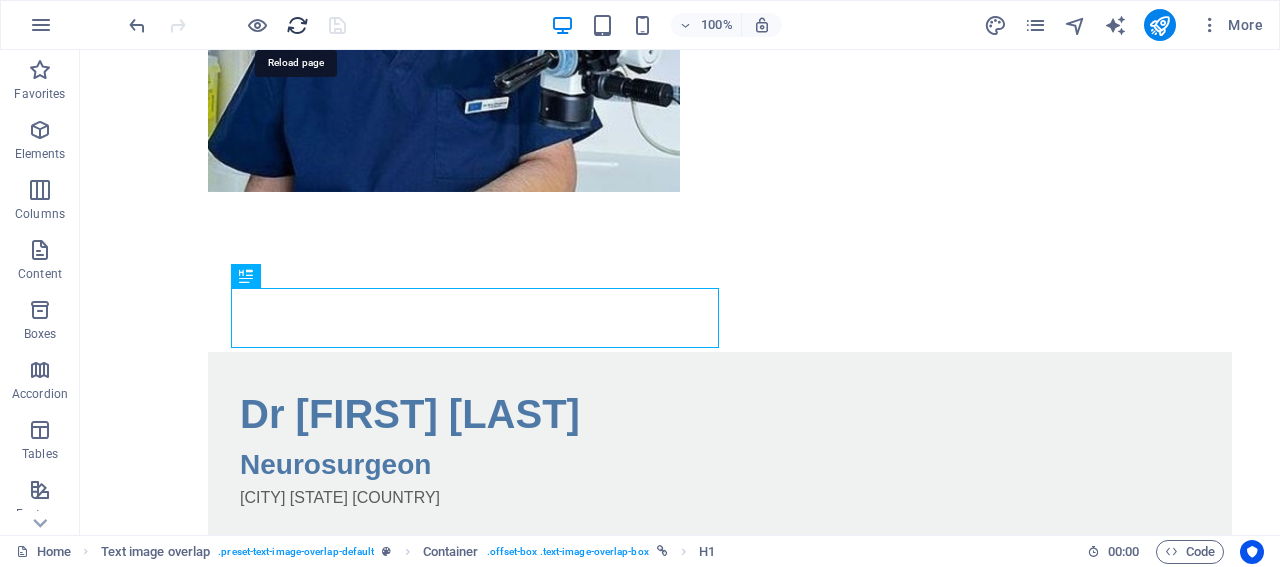 click at bounding box center (297, 25) 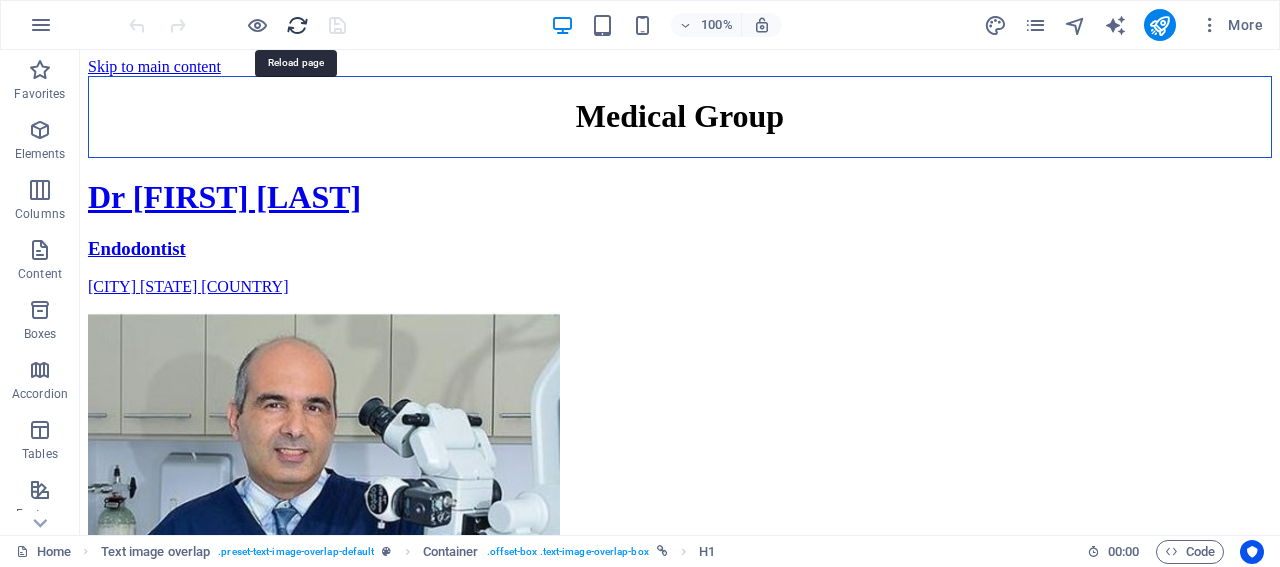 scroll, scrollTop: 0, scrollLeft: 0, axis: both 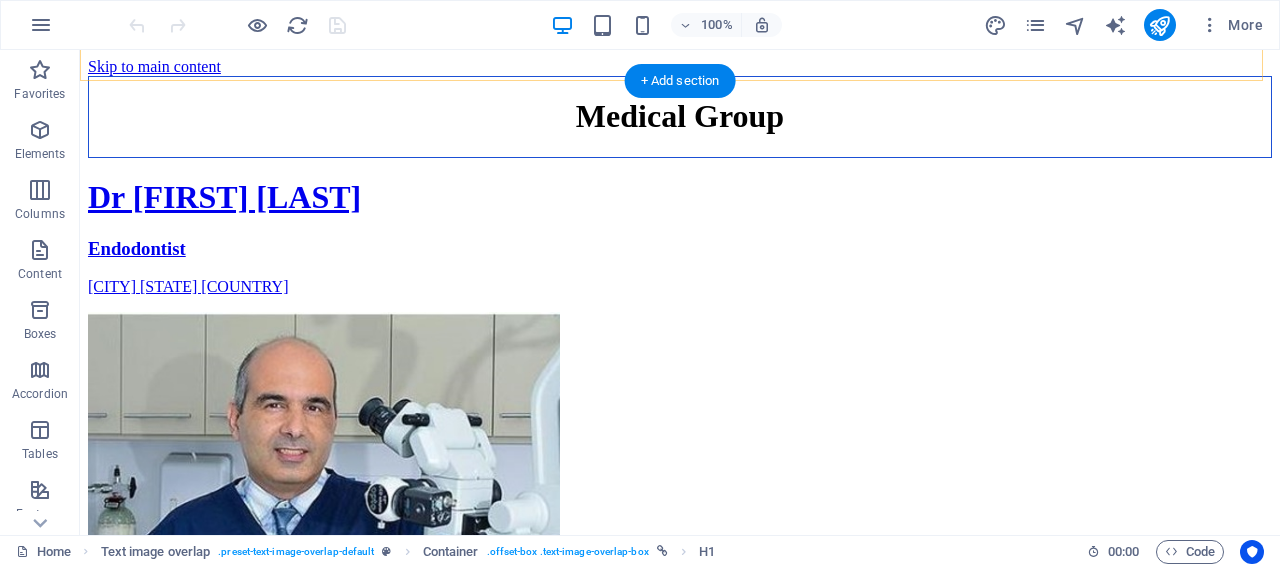 click on "Dr [FIRST] [LAST]" at bounding box center (680, 197) 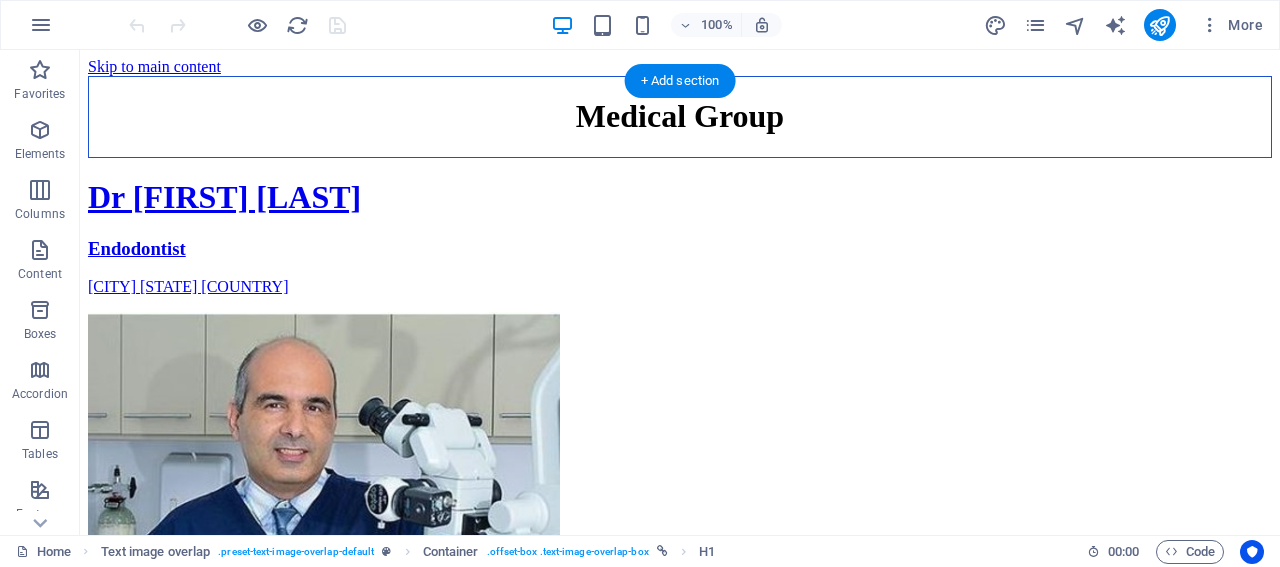 click on "Dr [FIRST] [LAST]" at bounding box center [680, 197] 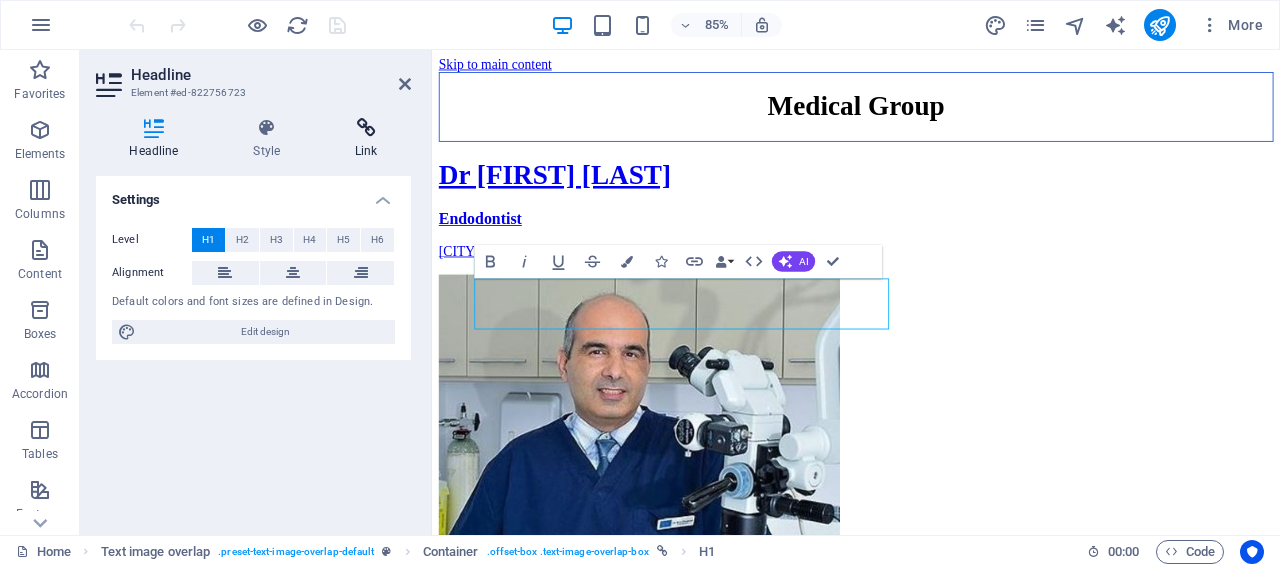 click at bounding box center (366, 128) 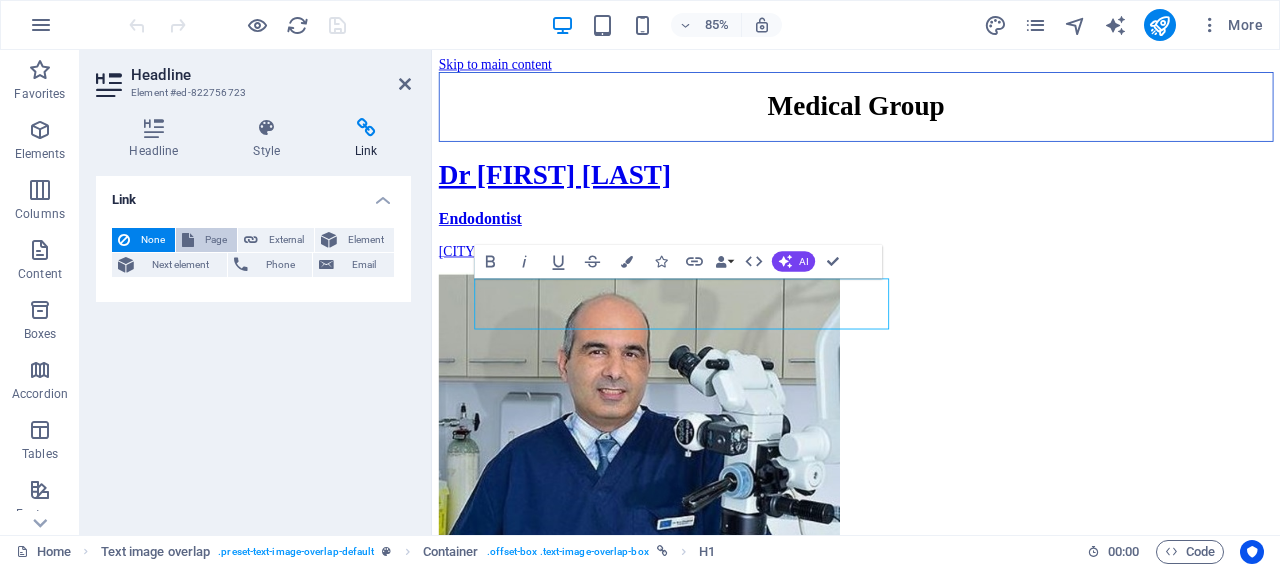 click on "Page" at bounding box center [215, 240] 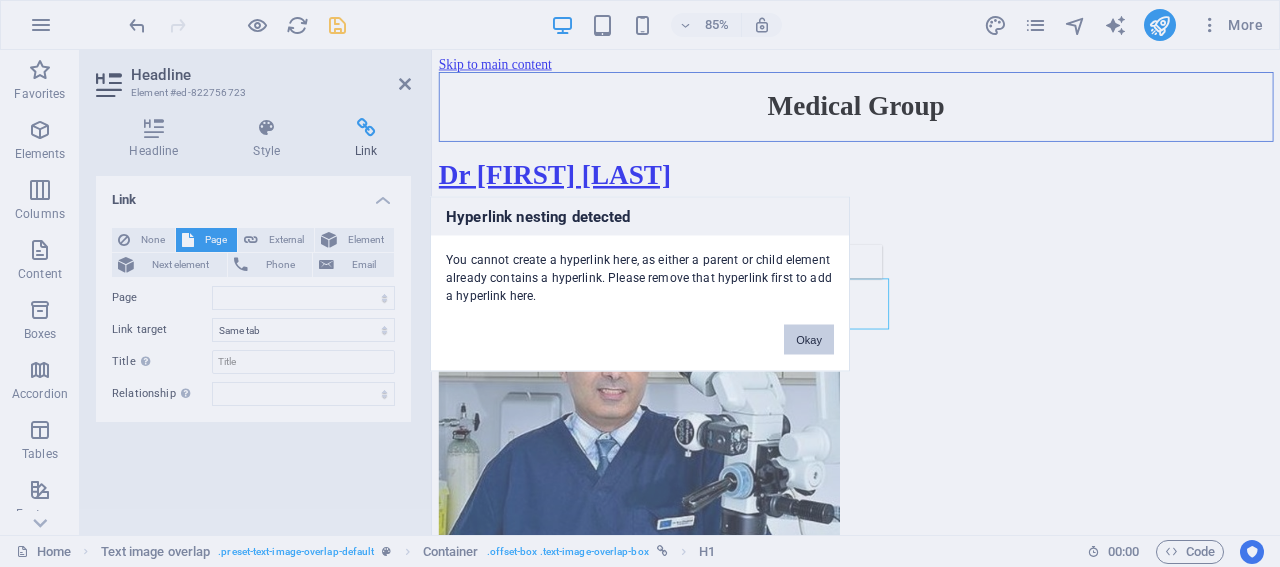 click on "Okay" at bounding box center (809, 339) 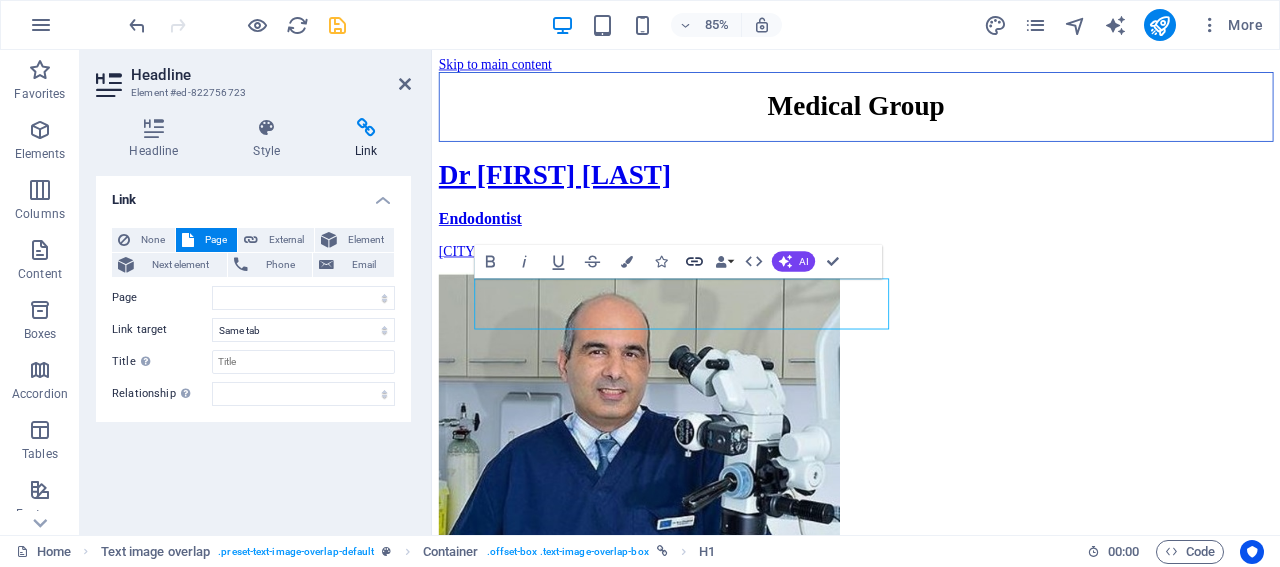 click 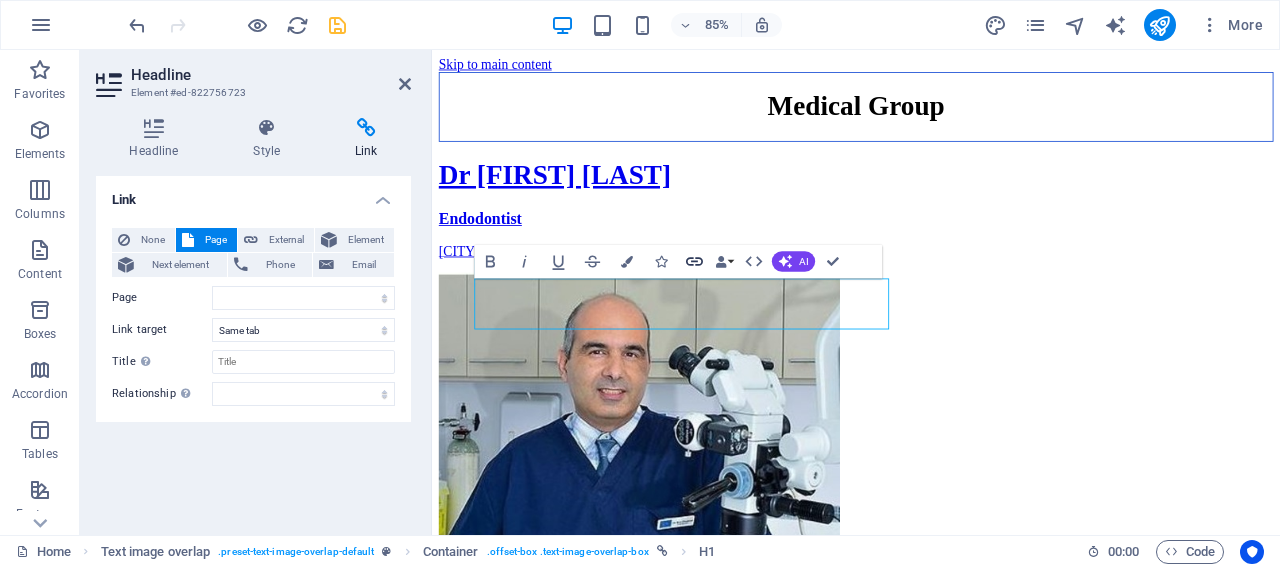 click 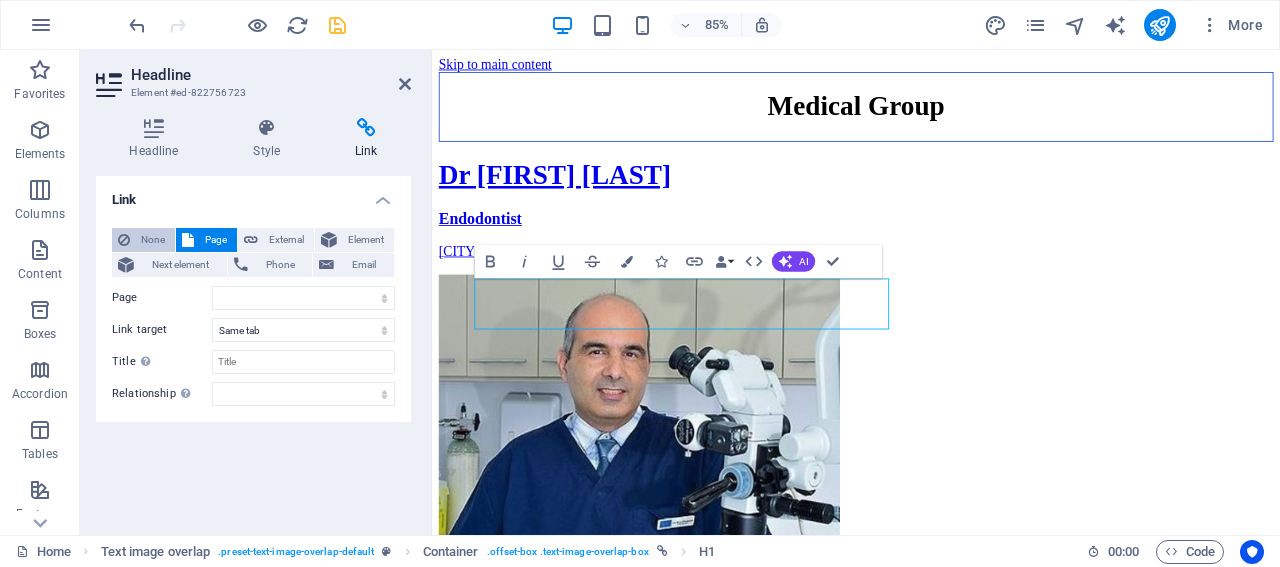 click on "None" at bounding box center (152, 240) 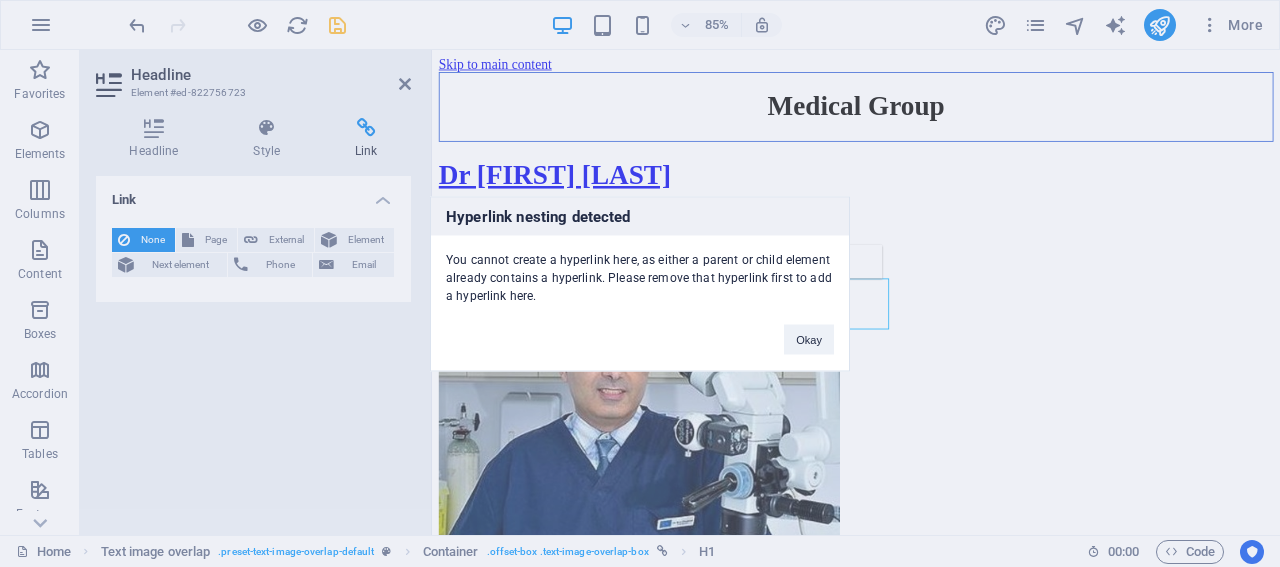 click on "Hyperlink nesting detected You cannot create a hyperlink here, as either a parent or child element already contains a hyperlink. Please remove that hyperlink first to add a hyperlink here. Okay" at bounding box center [640, 283] 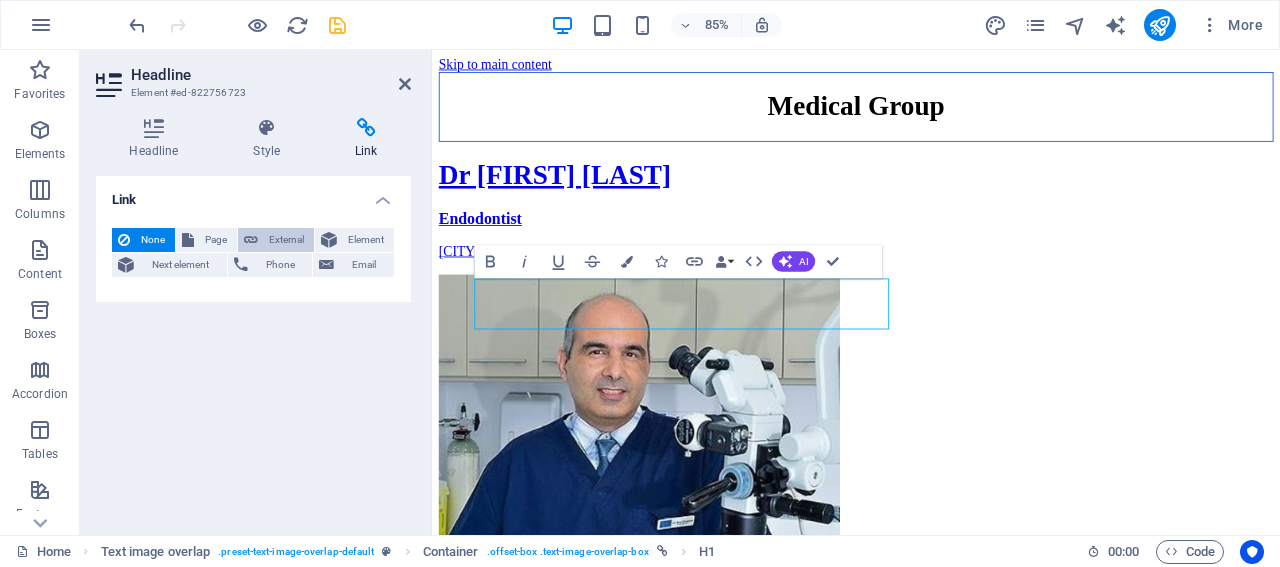 click on "External" at bounding box center [276, 240] 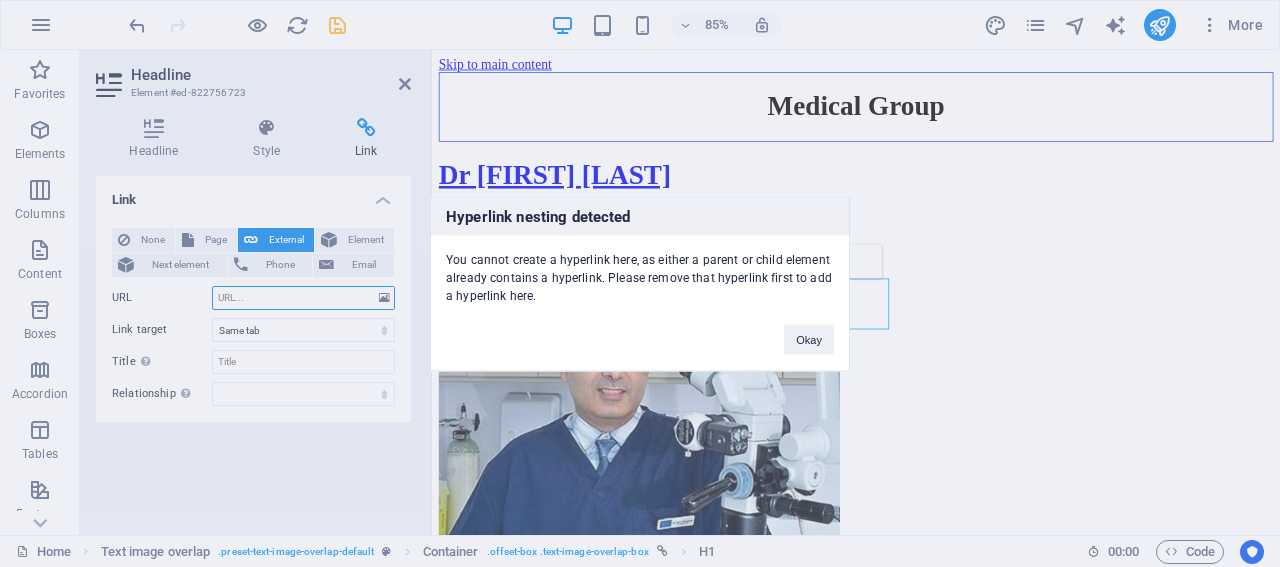 select on "blank" 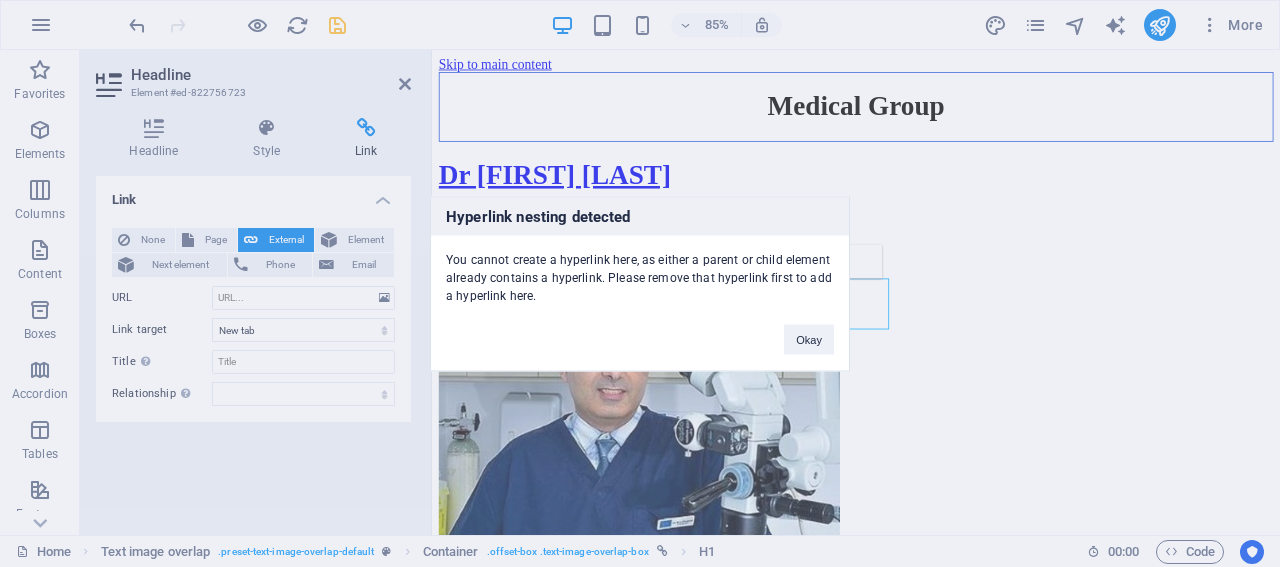 click on "Hyperlink nesting detected You cannot create a hyperlink here, as either a parent or child element already contains a hyperlink. Please remove that hyperlink first to add a hyperlink here. Okay" at bounding box center (640, 283) 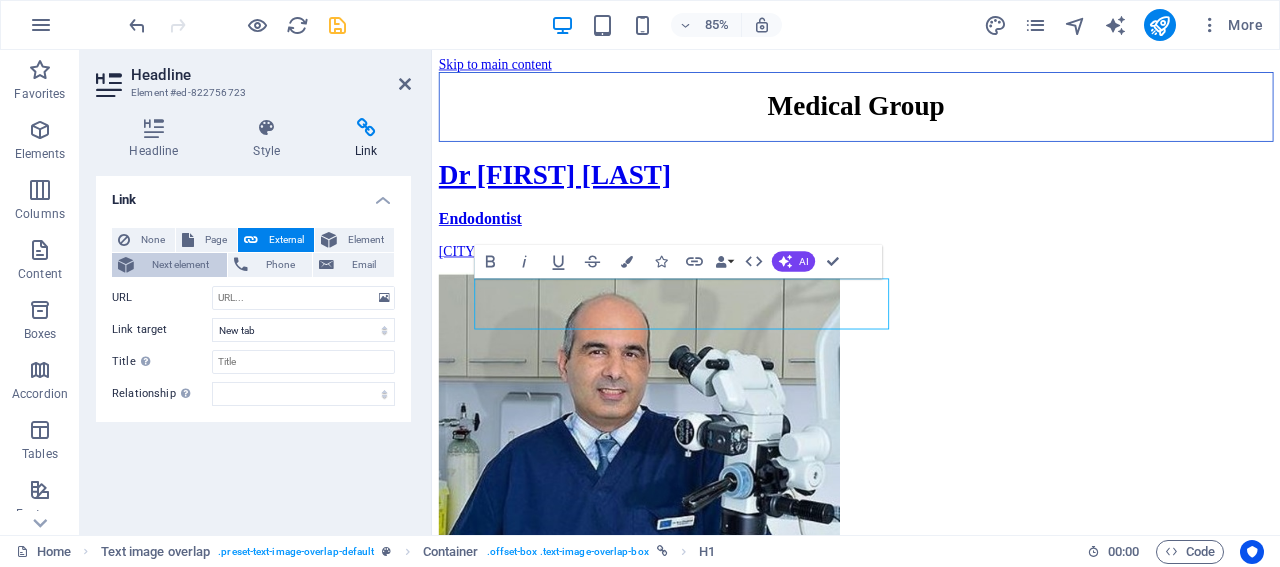 click on "Next element" at bounding box center [180, 265] 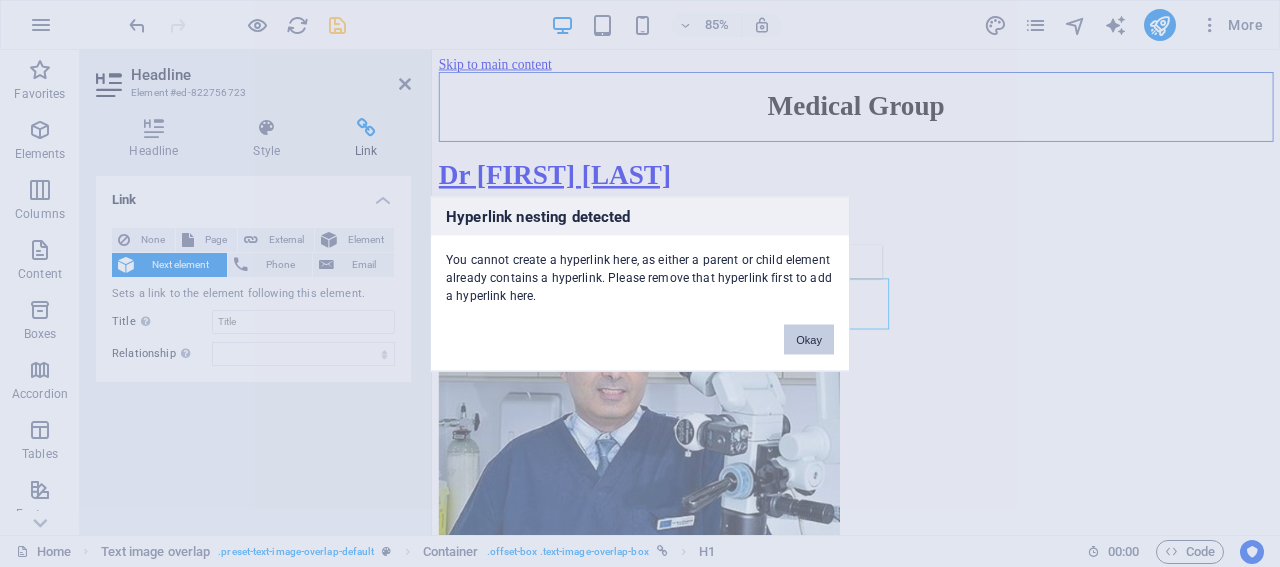 click on "Okay" at bounding box center (809, 339) 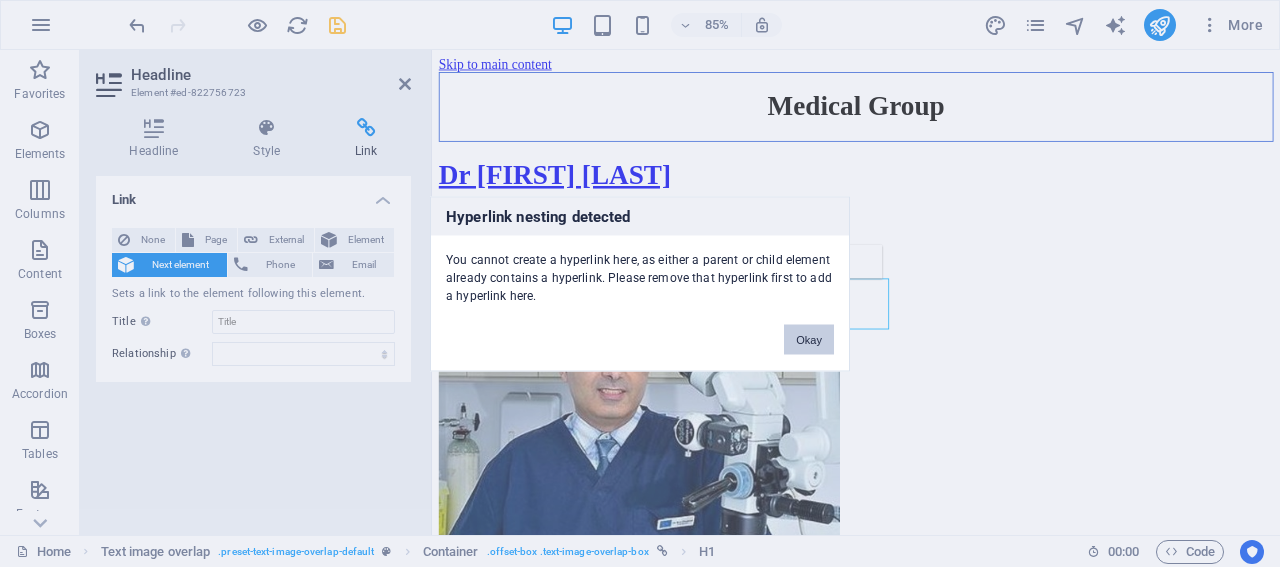 click on "Okay" at bounding box center [809, 339] 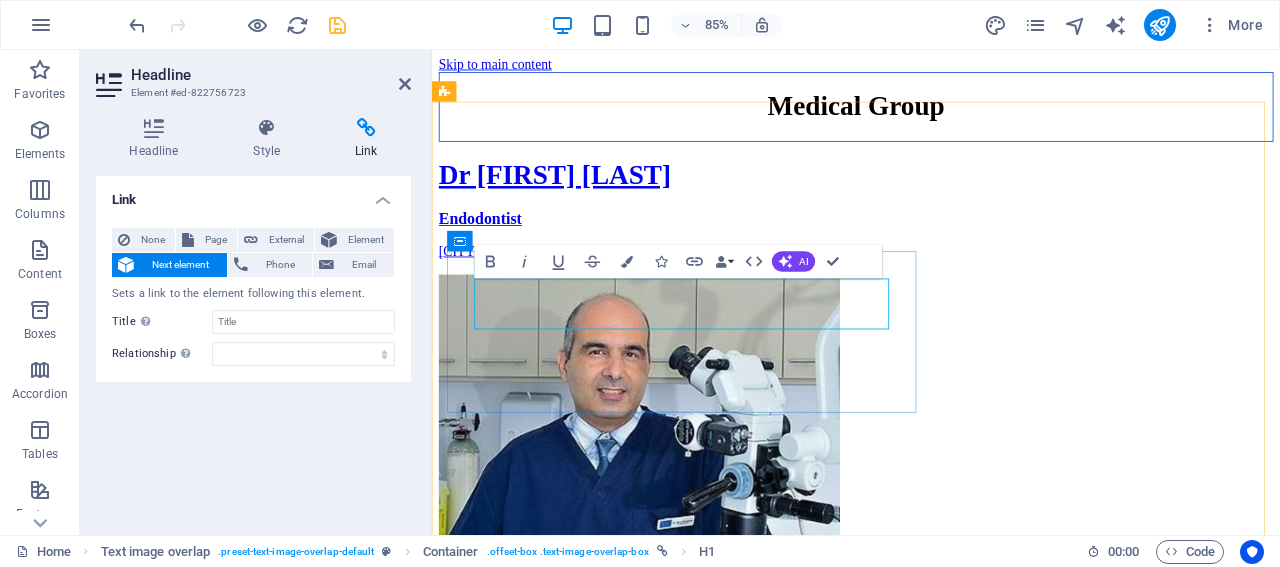 click on "Dr [FIRST] [LAST]" at bounding box center [931, 197] 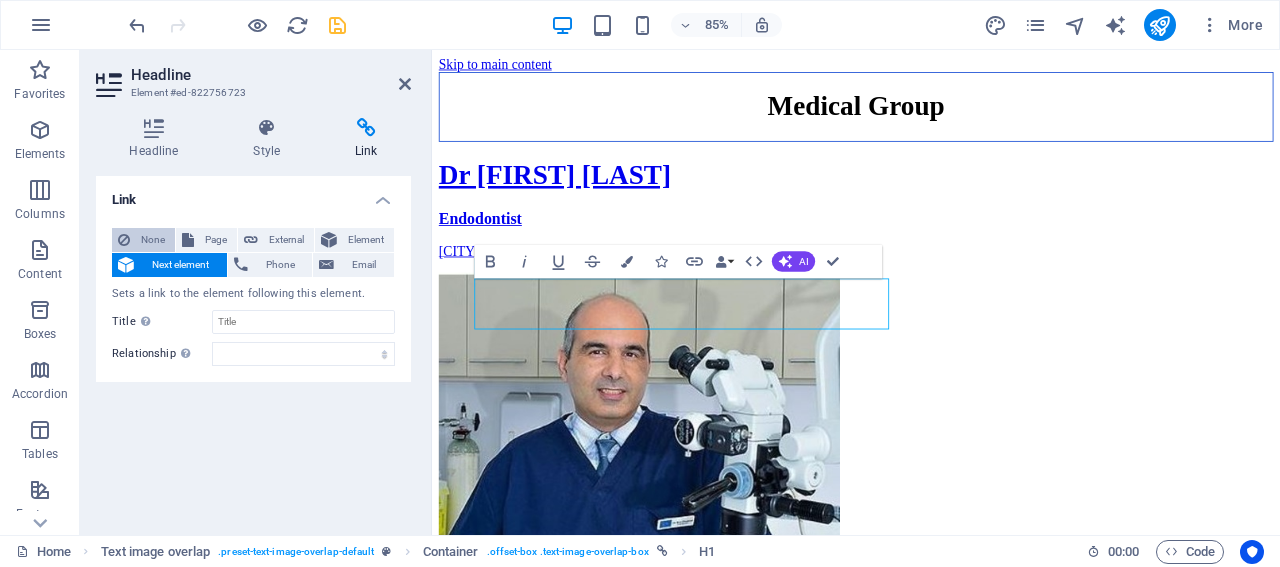 click on "None" at bounding box center [152, 240] 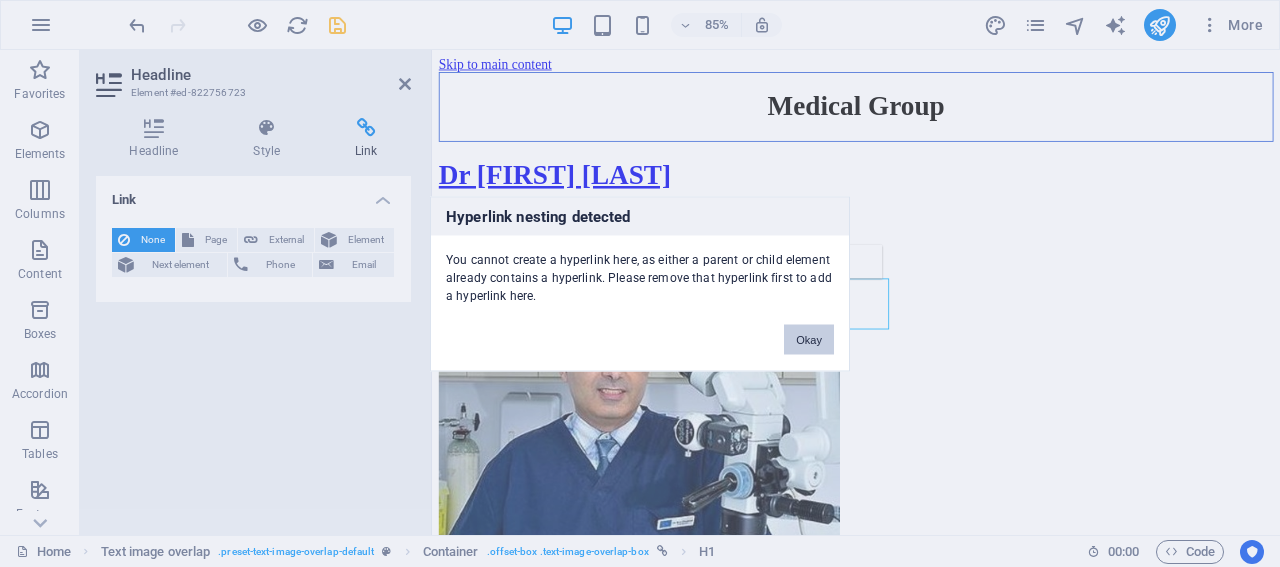 click on "Okay" at bounding box center [809, 339] 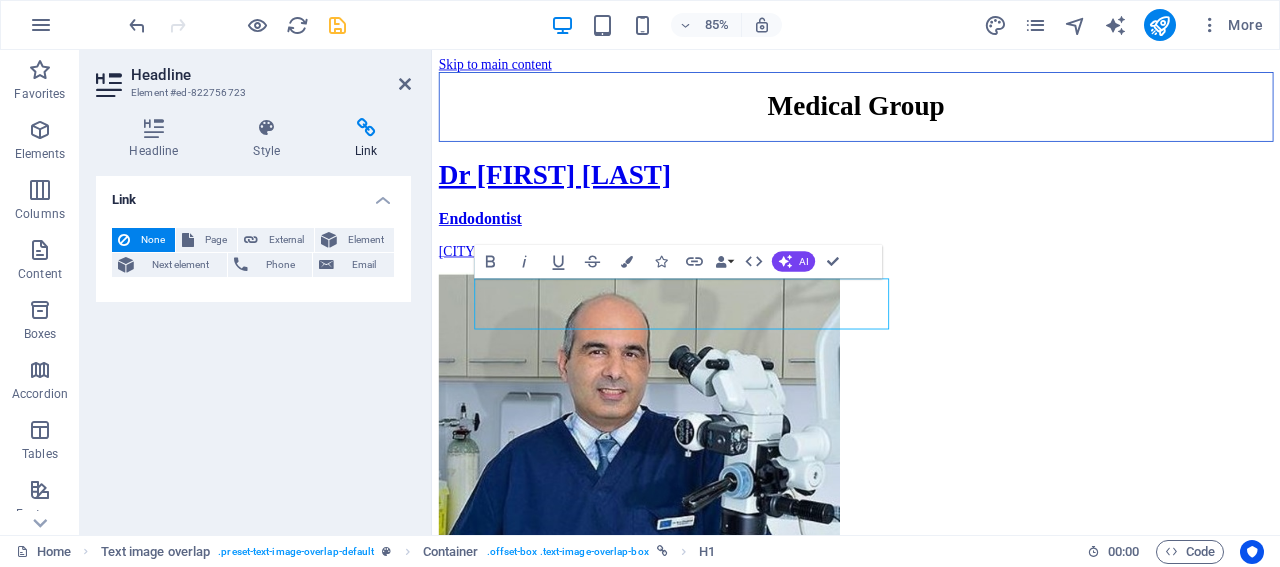 click on "Link None Page External Element Next element Phone Email Page Home Legal Notice Privacy [FIRST] [LAST] [FIRST] [LAST] test Element
URL Phone Email Link target New tab Same tab Overlay Title Additional link description, should not be the same as the link text. The title is most often shown as a tooltip text when the mouse moves over the element. Leave empty if uncertain. Relationship Sets the  relationship of this link to the link target . For example, the value "nofollow" instructs search engines not to follow the link. Can be left empty. alternate author bookmark external help license next nofollow noreferrer noopener prev search tag" at bounding box center [253, 347] 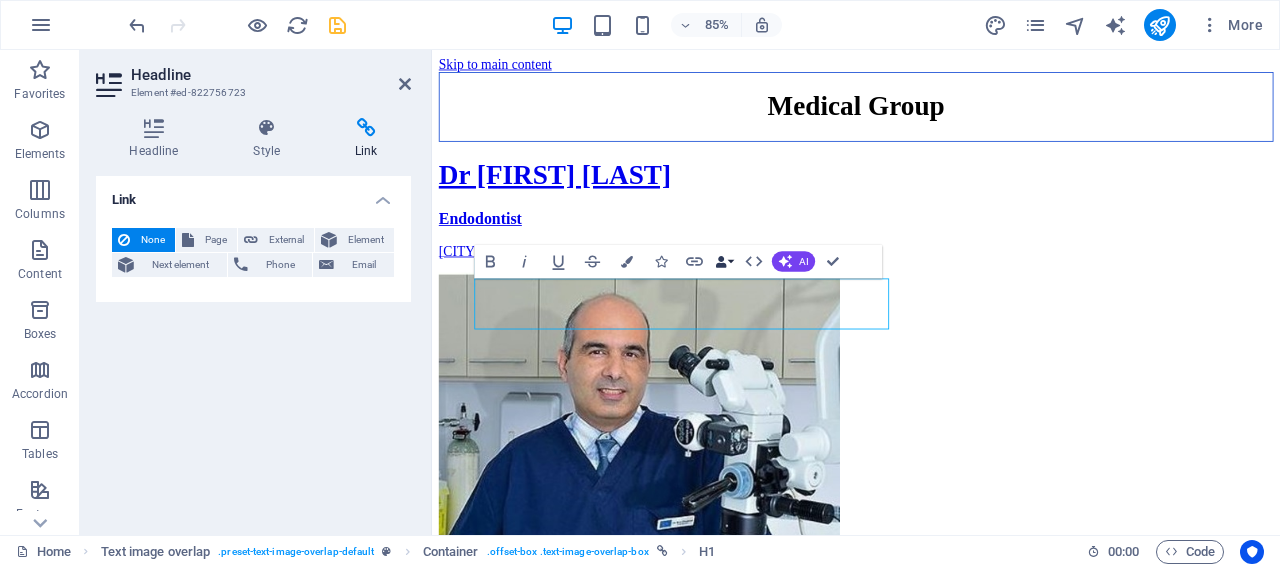 click on "Data Bindings" at bounding box center [725, 261] 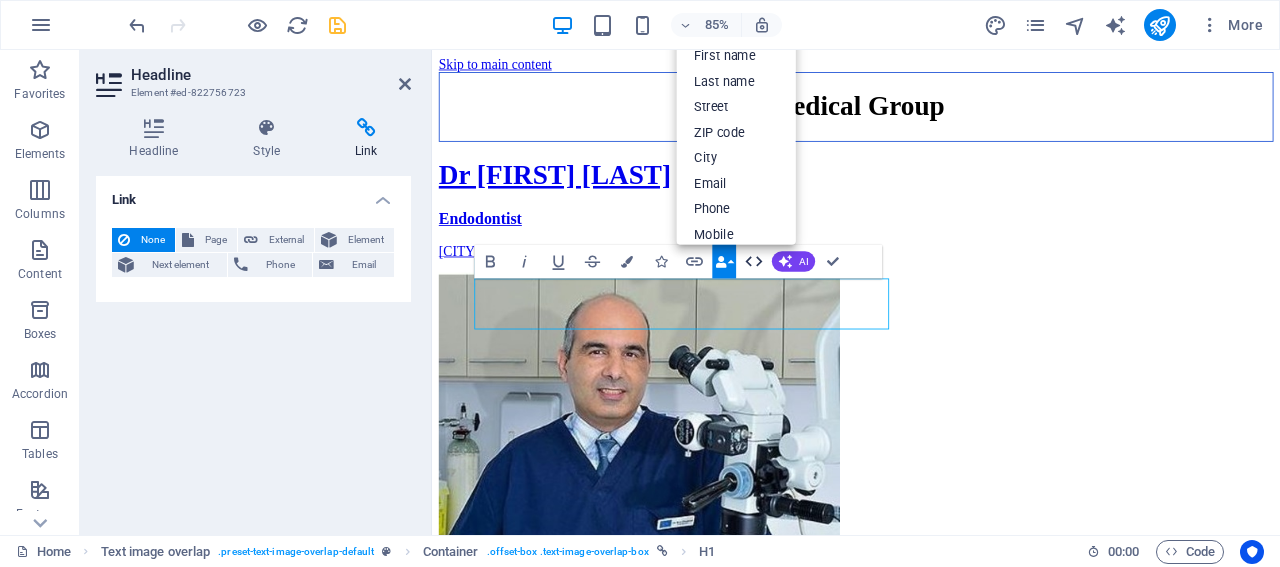 click 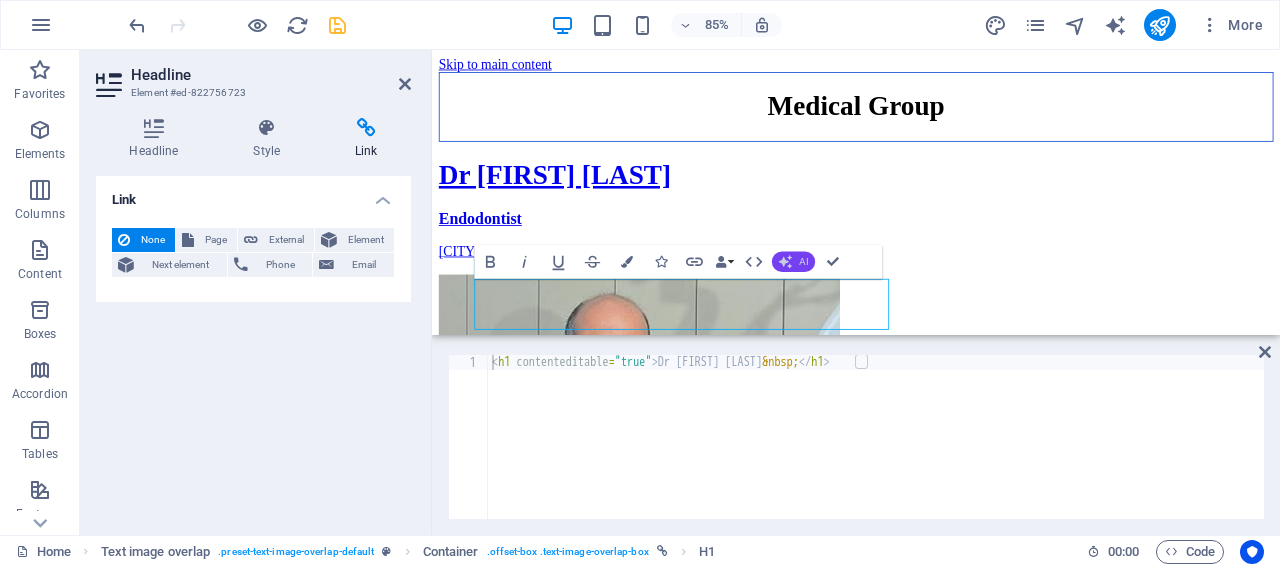 click 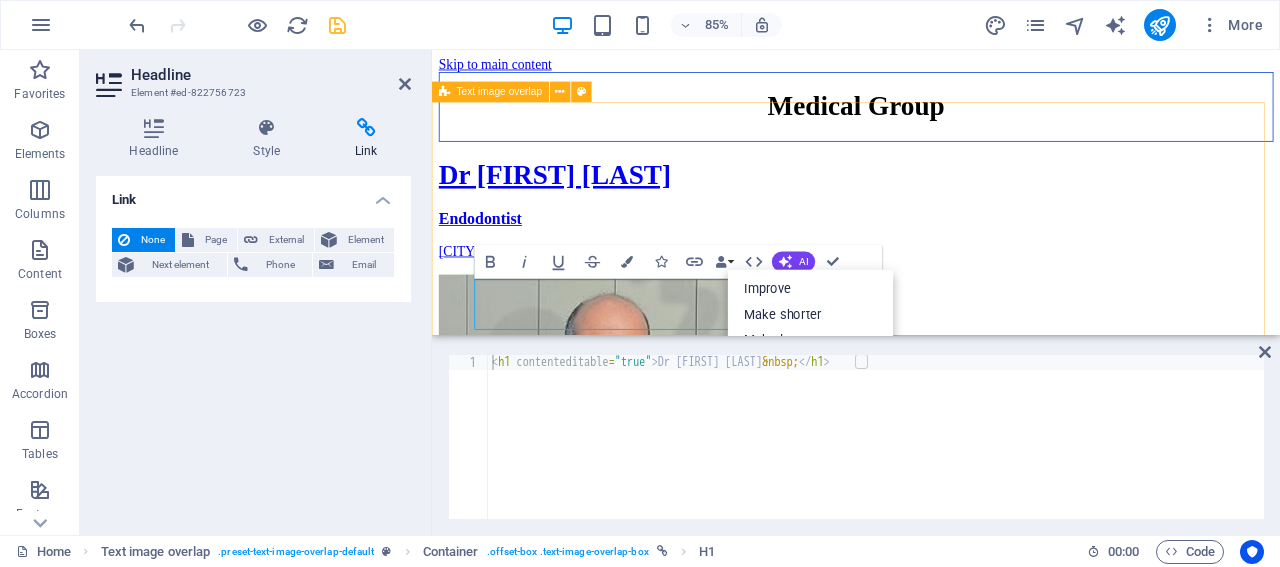 click on "Dr [FIRST] [LAST] - Endodontist in [CITY]" at bounding box center [931, 427] 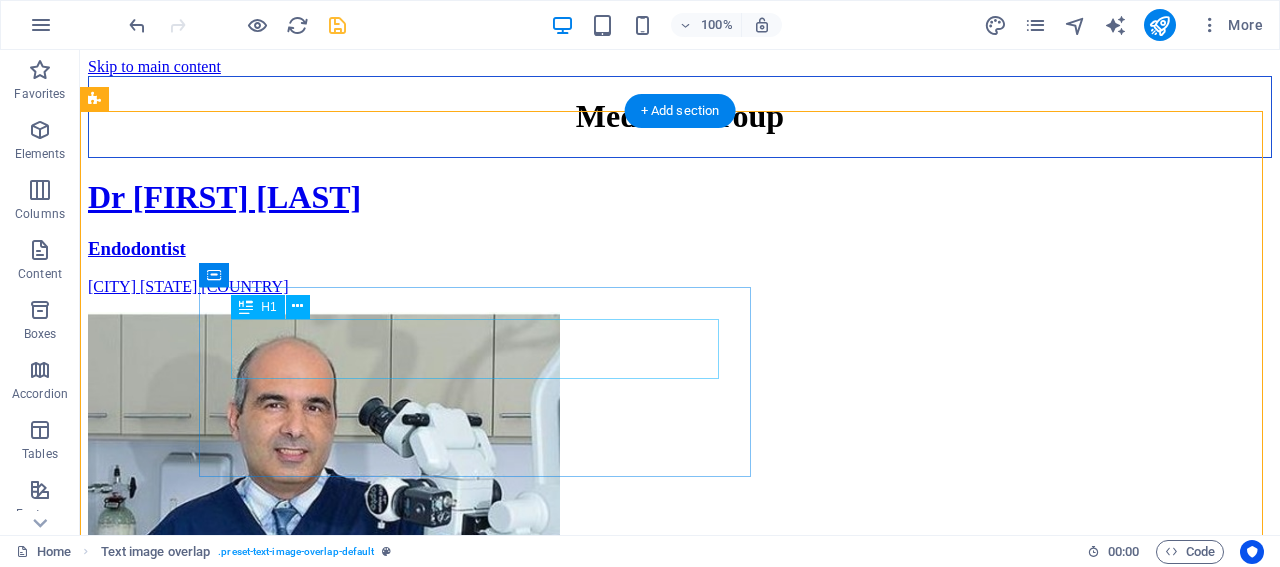 click on "Dr [FIRST] [LAST]" at bounding box center [680, 197] 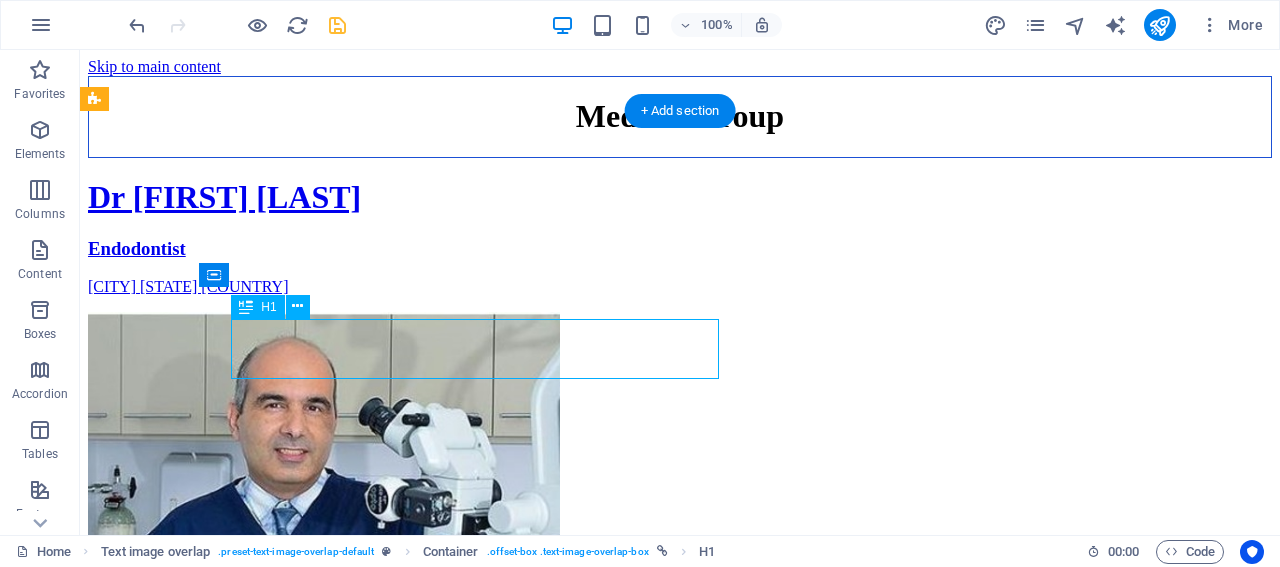 click on "Dr [FIRST] [LAST]" at bounding box center [680, 197] 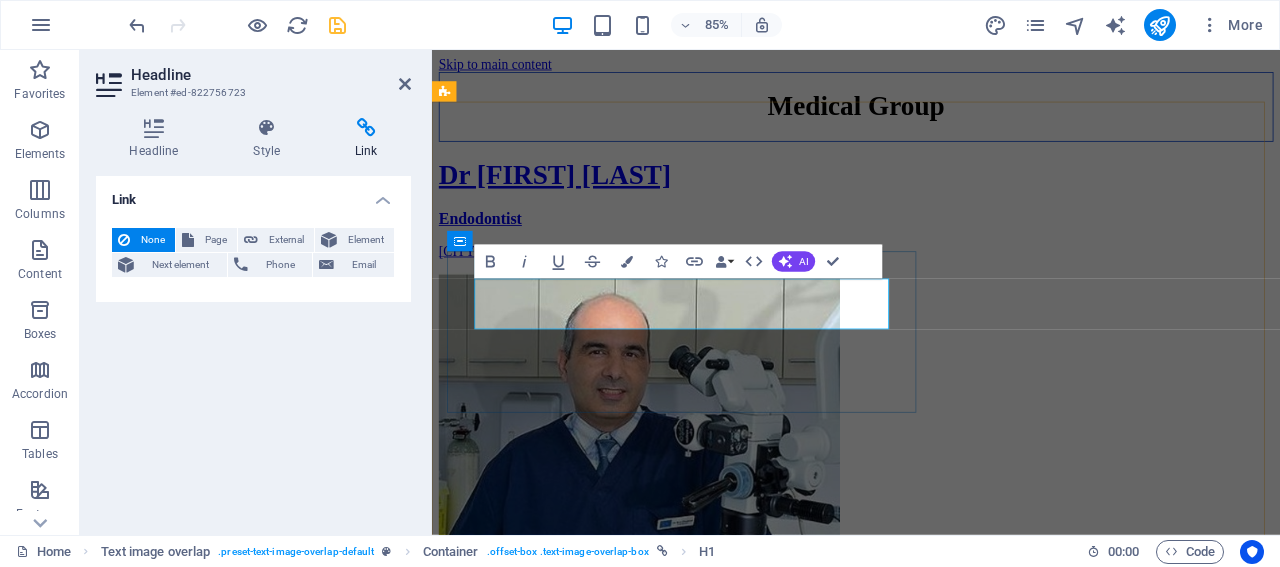 click on "Dr [FIRST] [LAST]" at bounding box center [931, 197] 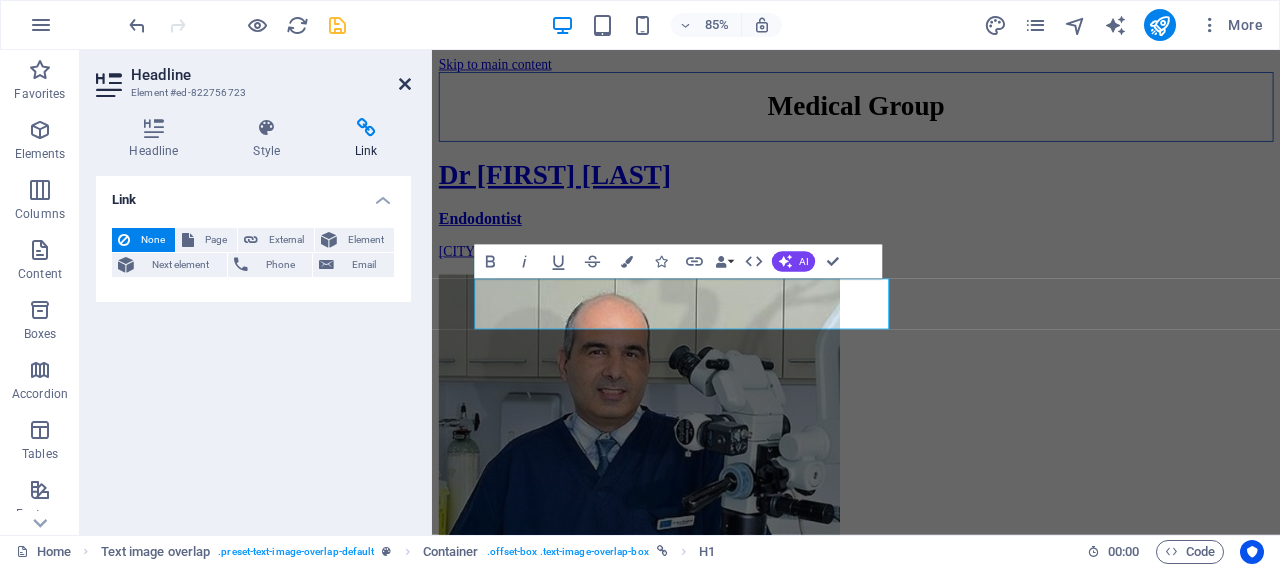 click at bounding box center [405, 84] 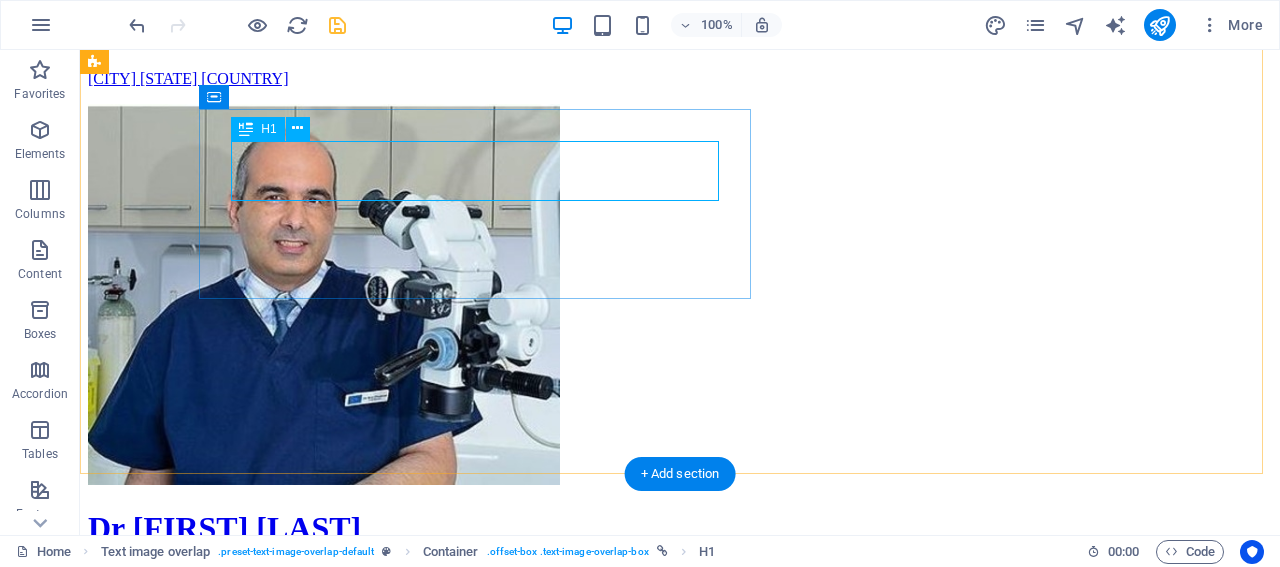 scroll, scrollTop: 104, scrollLeft: 0, axis: vertical 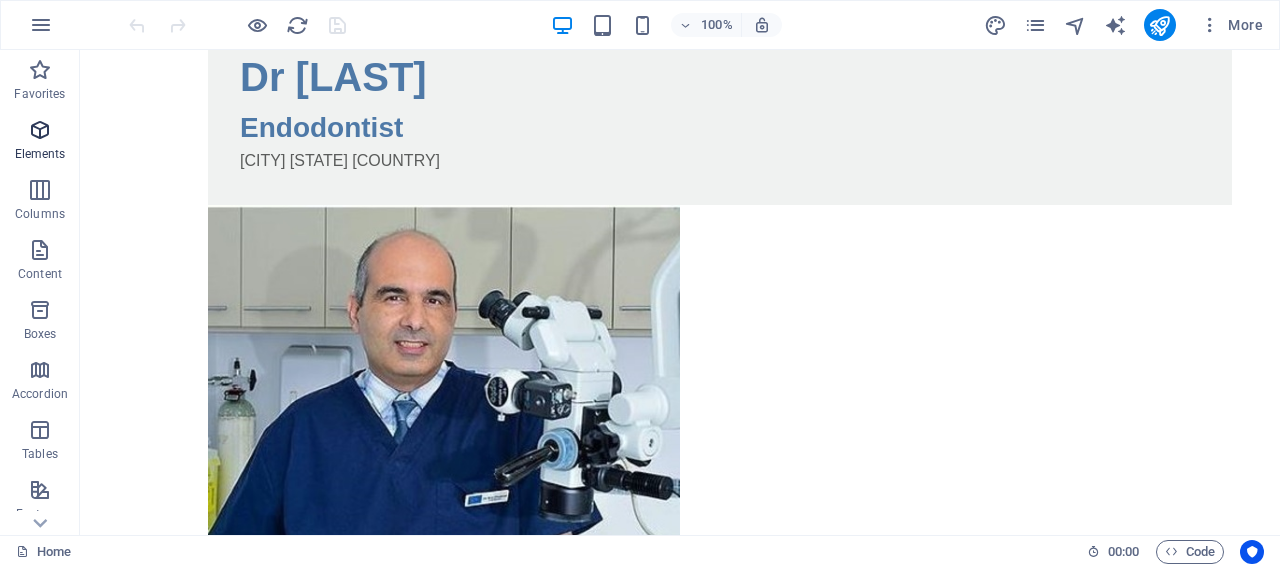 click on "Elements" at bounding box center (40, 142) 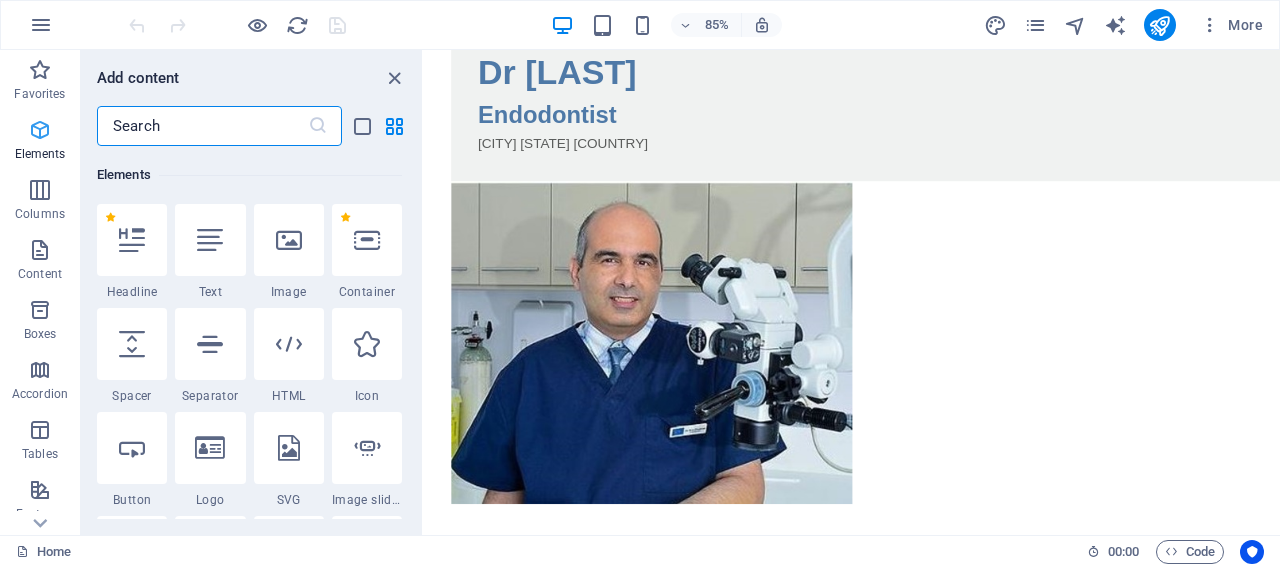 scroll, scrollTop: 213, scrollLeft: 0, axis: vertical 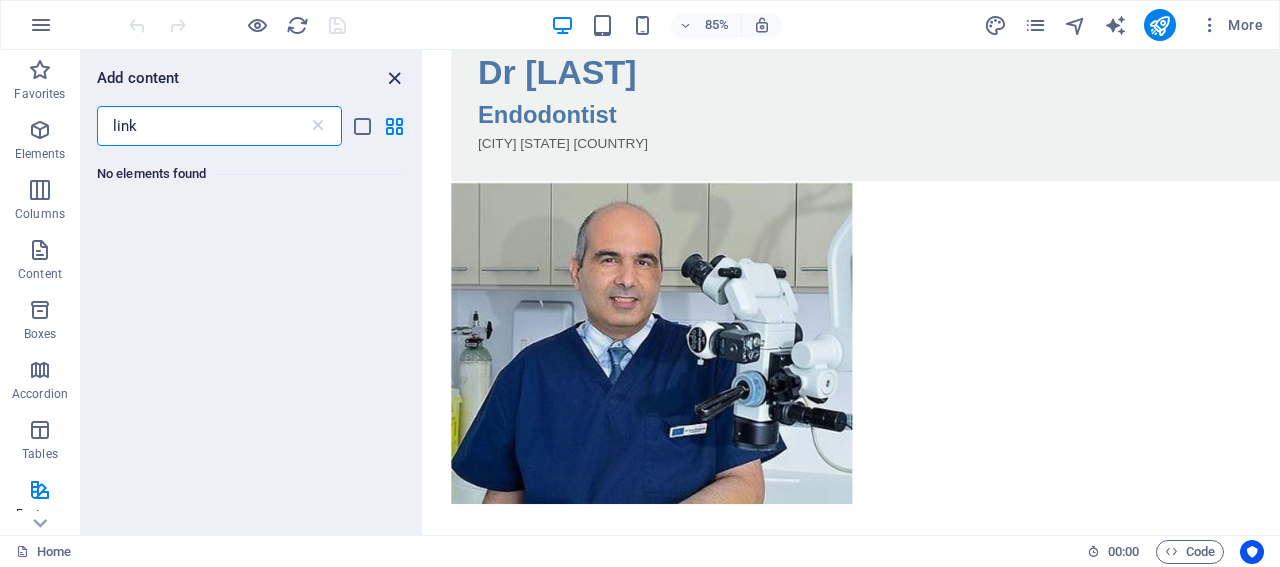 type on "link" 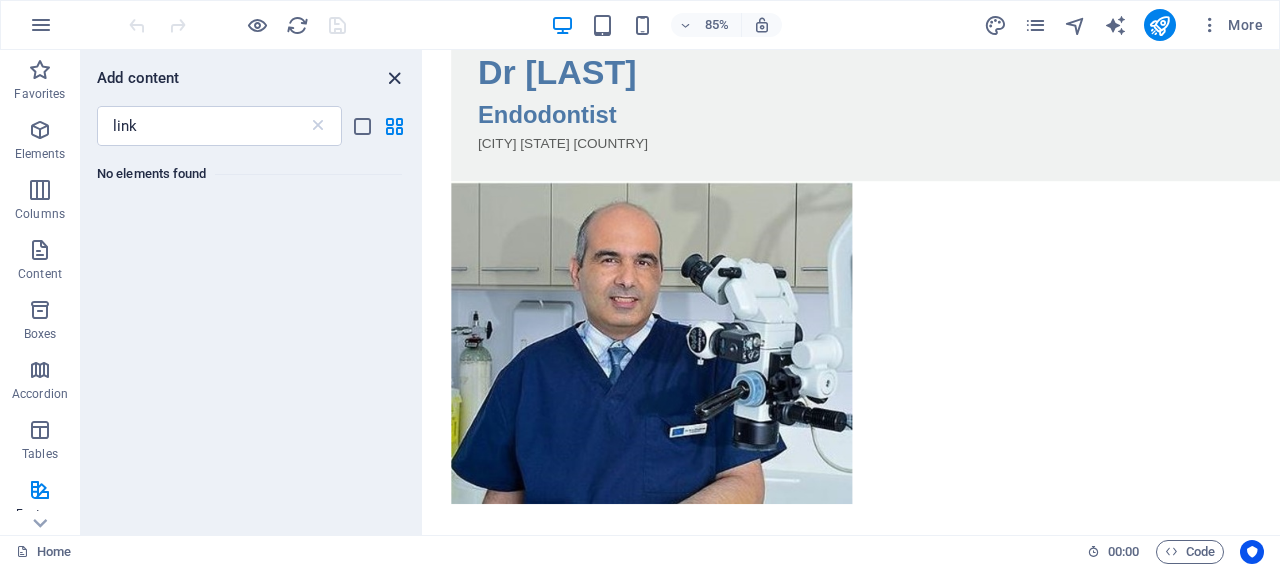 click at bounding box center [394, 78] 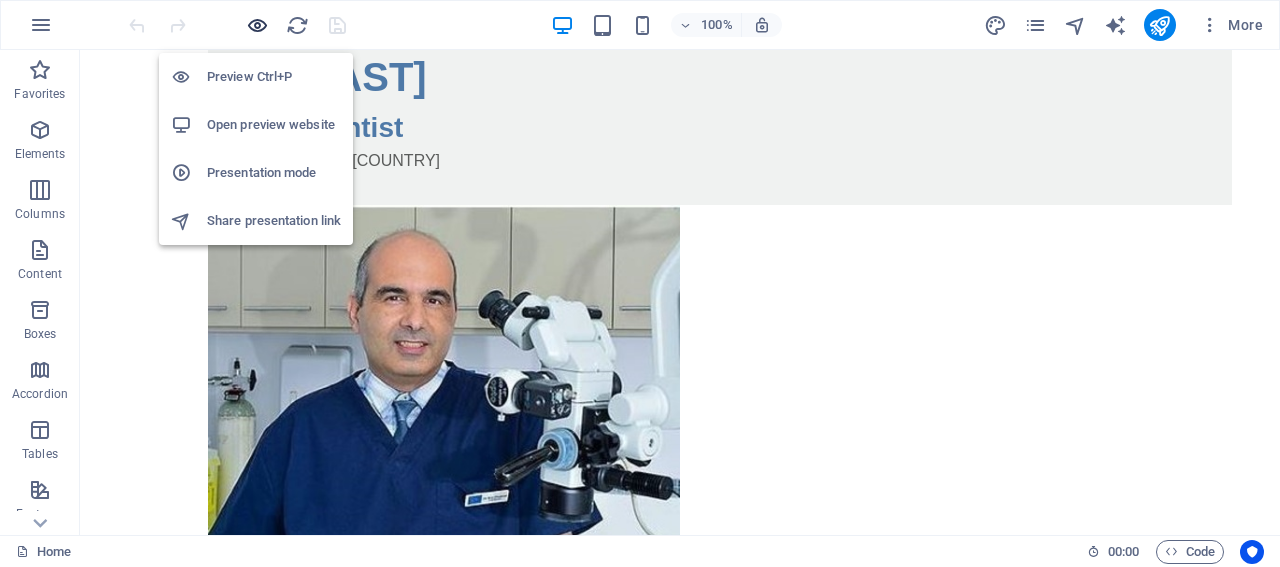 click at bounding box center [257, 25] 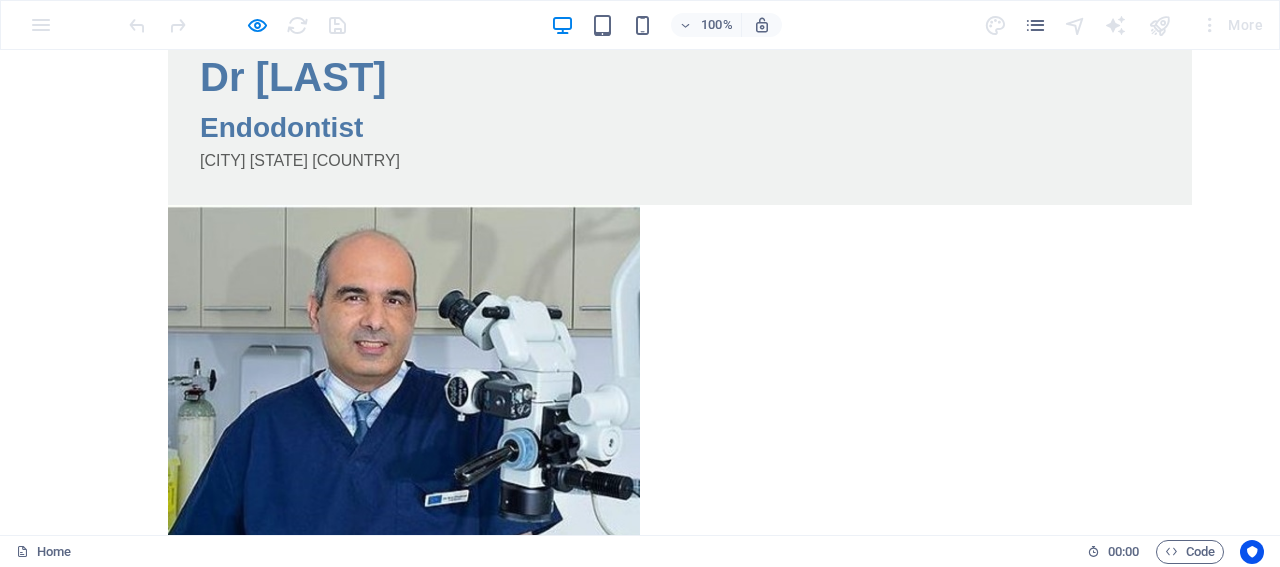 click on "Dr [FIRST] [LAST]" at bounding box center [680, 77] 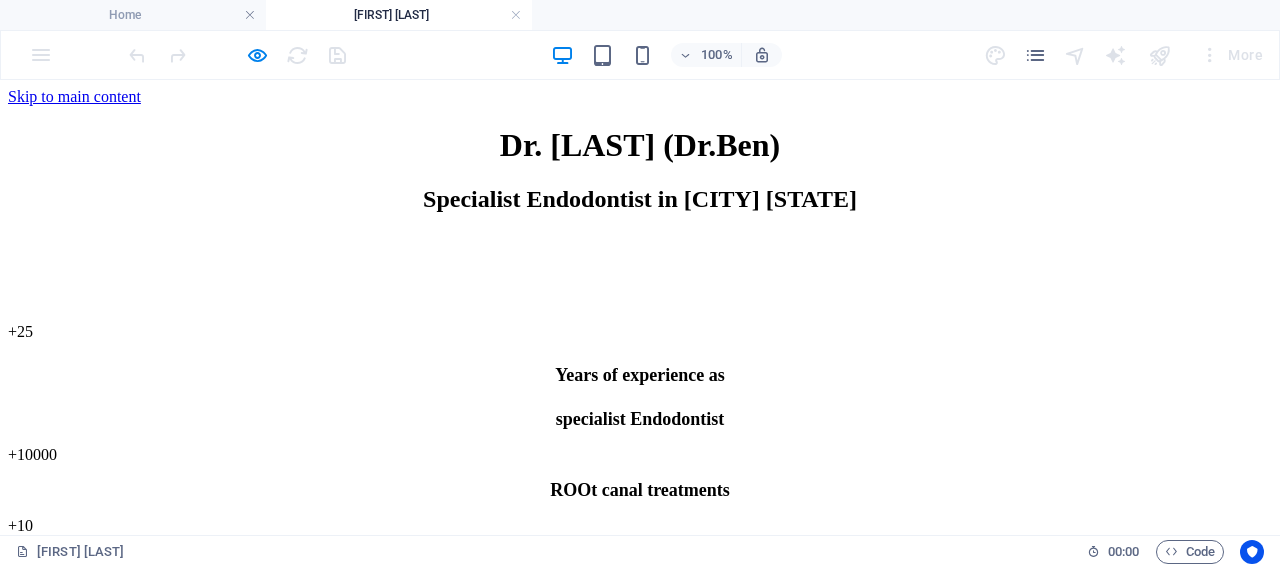 scroll, scrollTop: 0, scrollLeft: 0, axis: both 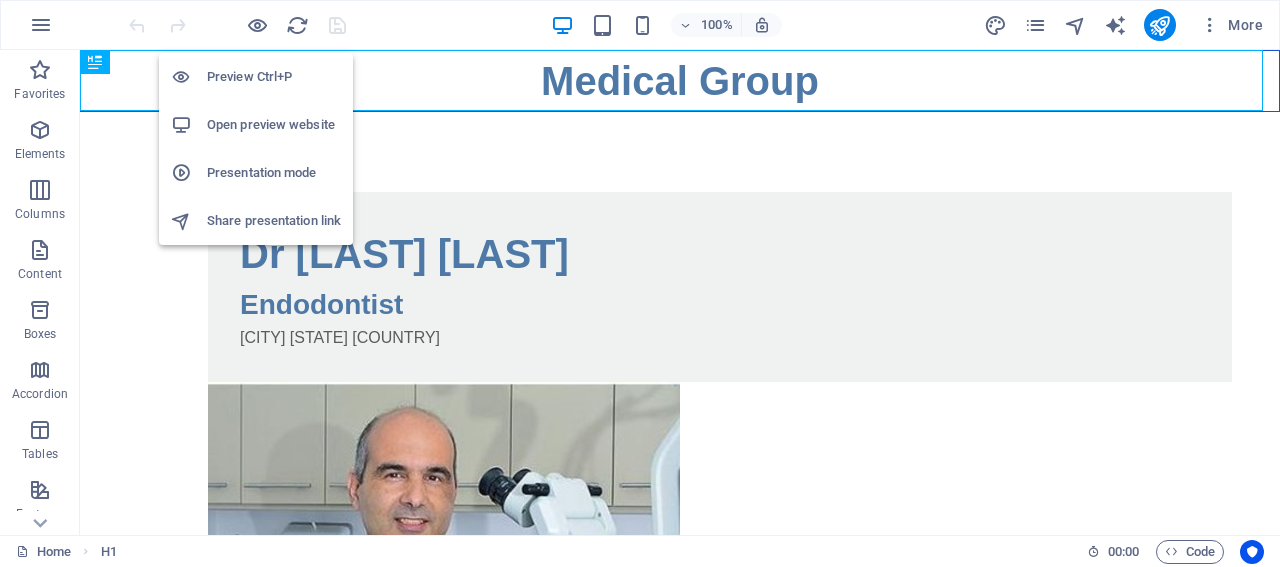 click on "Preview Ctrl+P" at bounding box center [274, 77] 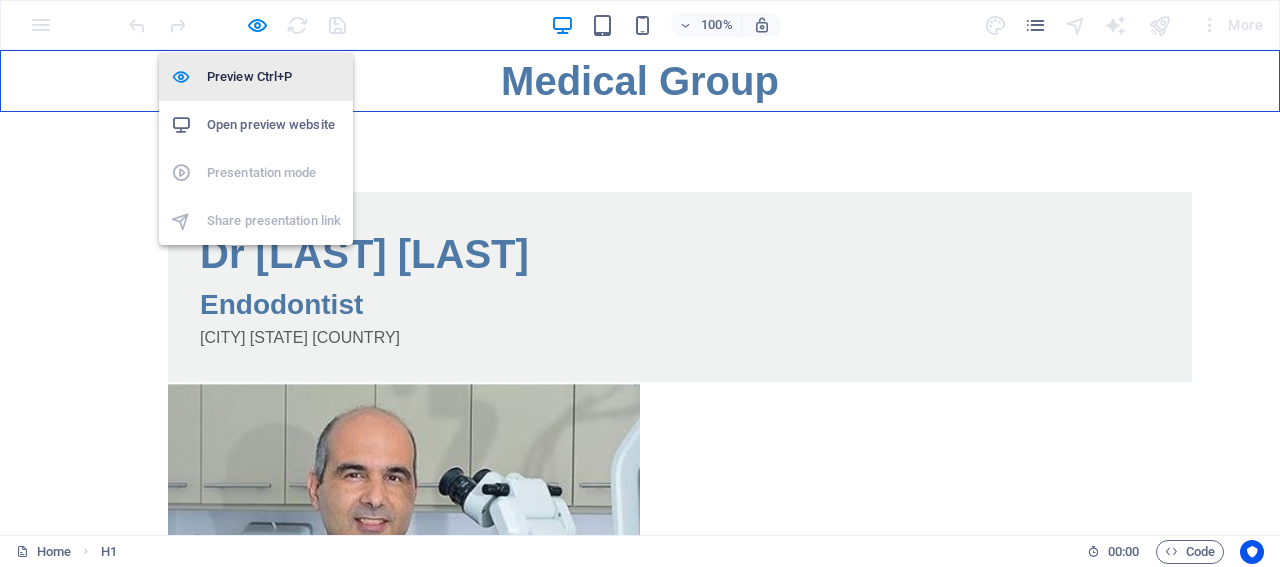 click on "Preview Ctrl+P" at bounding box center (274, 77) 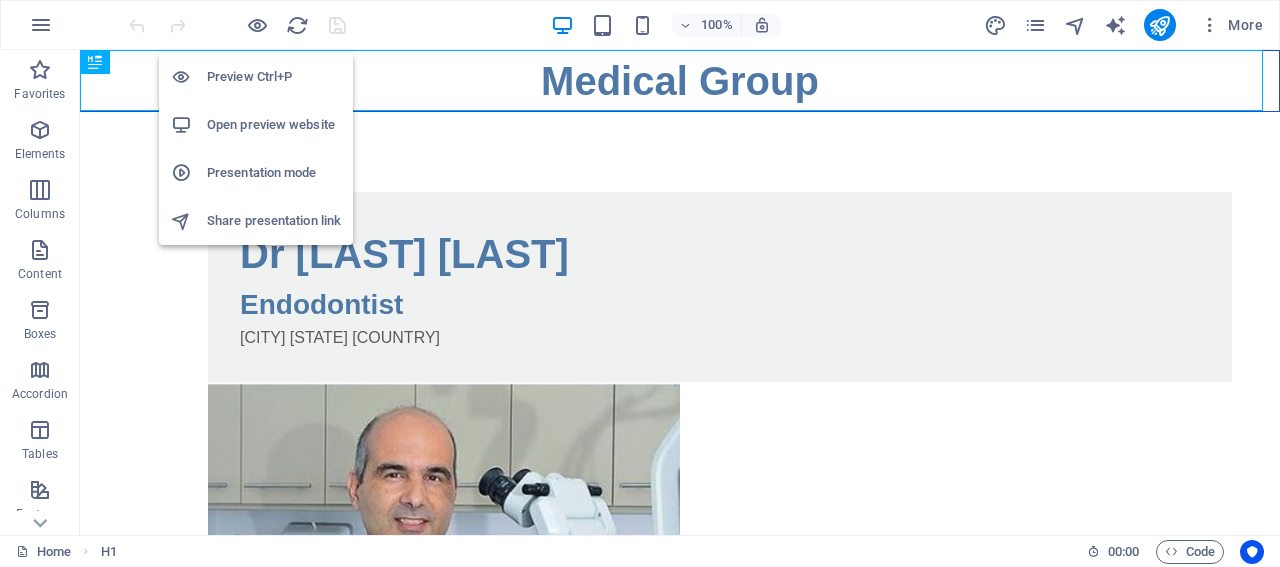 click on "Preview Ctrl+P" at bounding box center (274, 77) 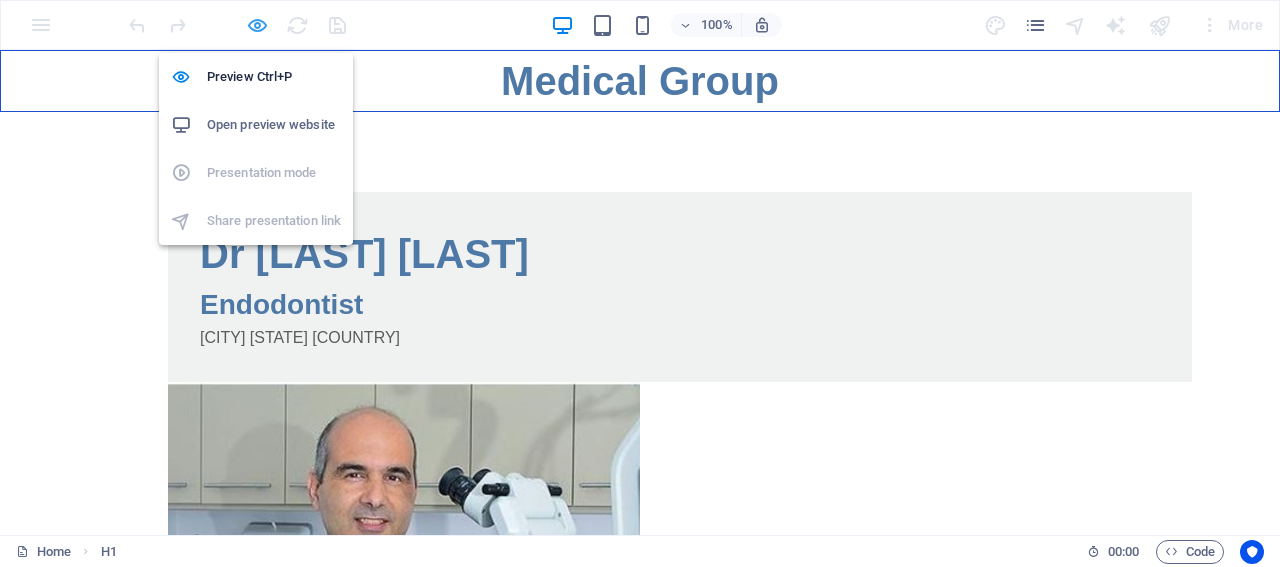 click at bounding box center [257, 25] 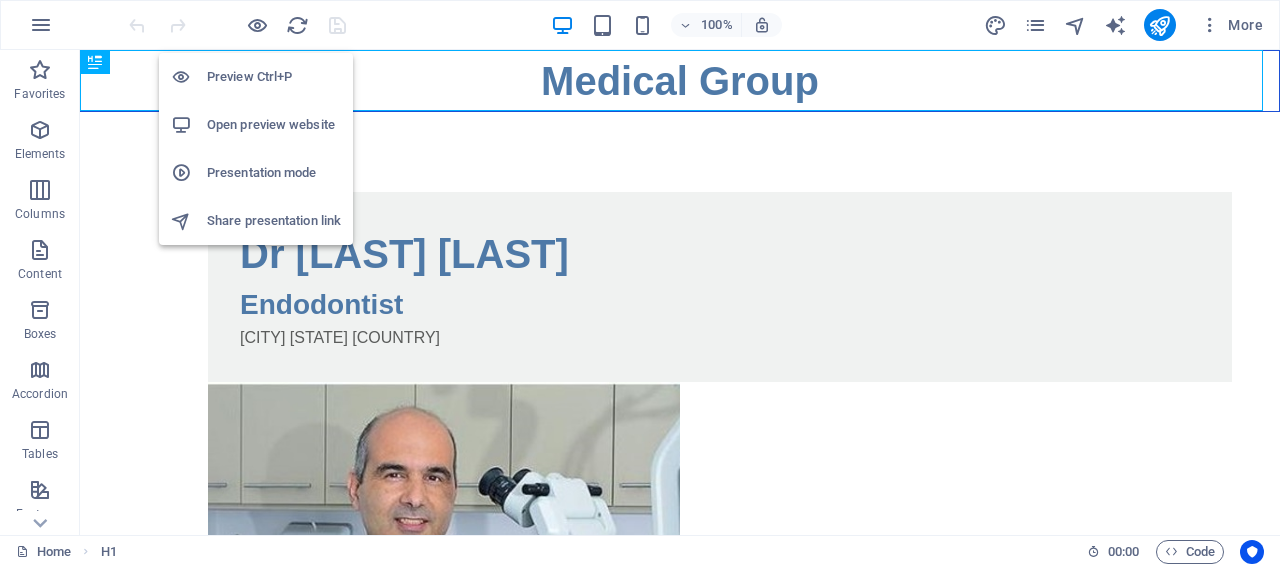 click on "Preview Ctrl+P" at bounding box center [274, 77] 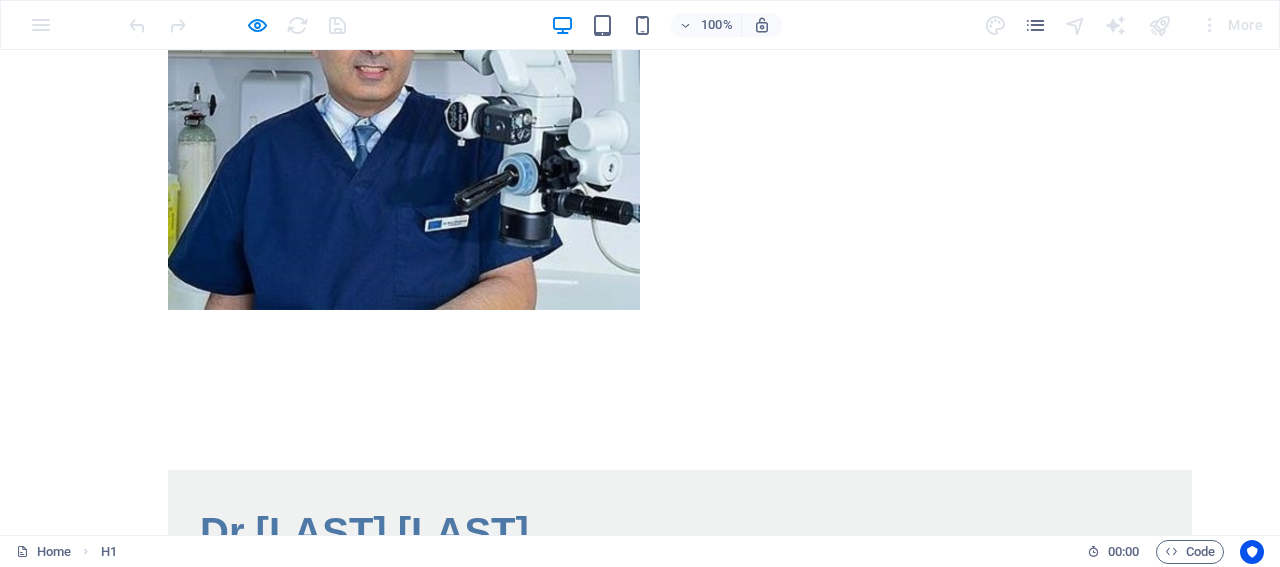 scroll, scrollTop: 624, scrollLeft: 0, axis: vertical 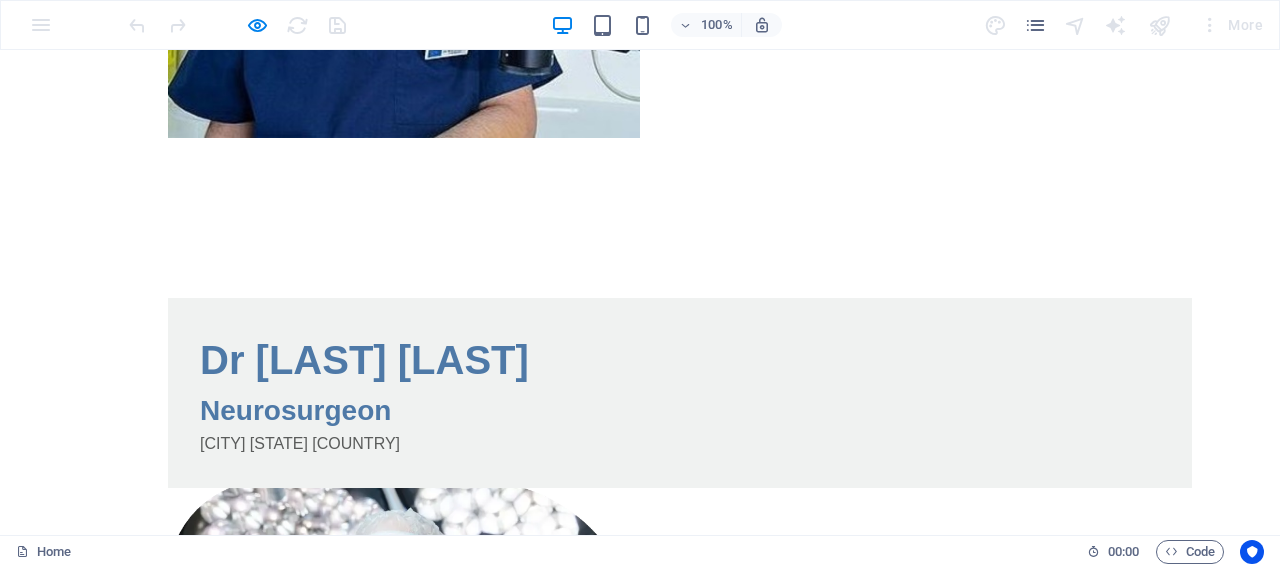 click on "Dr [LAST] [LAST]" at bounding box center [680, 360] 